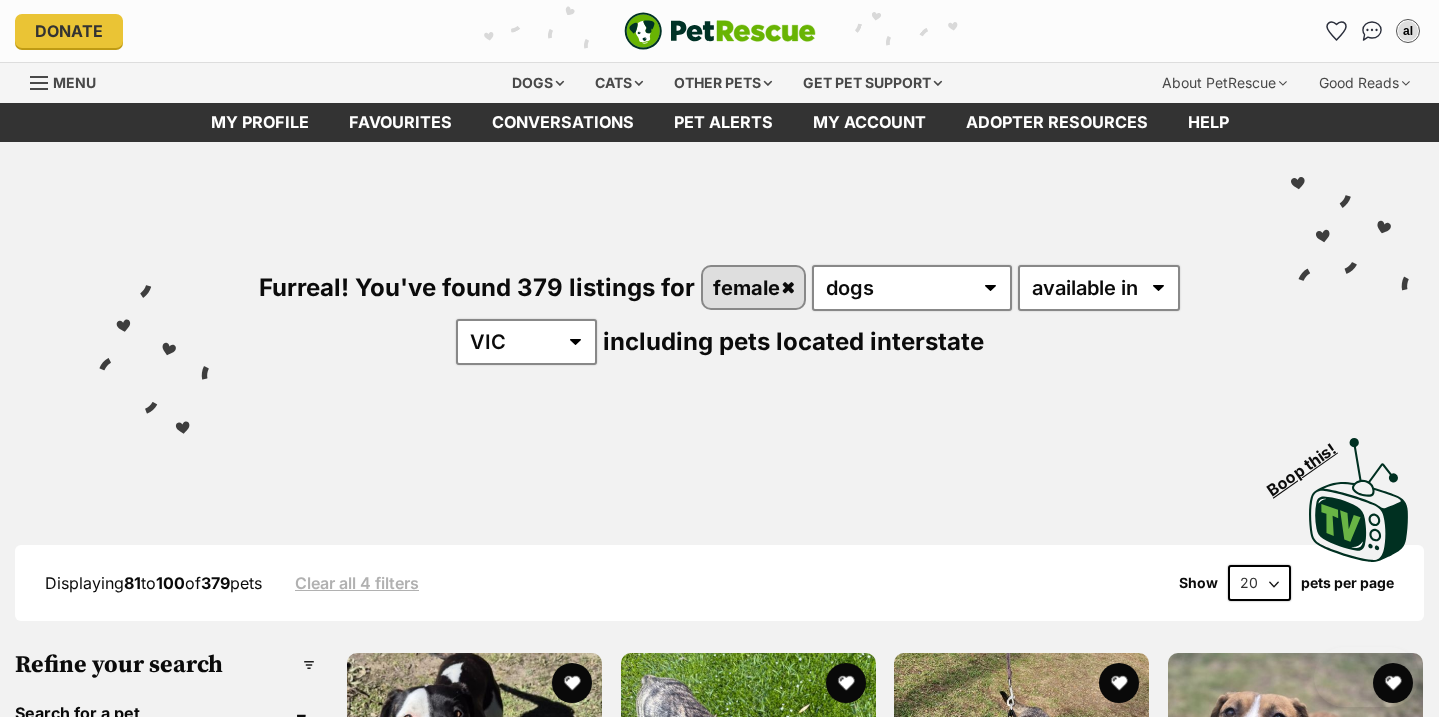 scroll, scrollTop: 0, scrollLeft: 0, axis: both 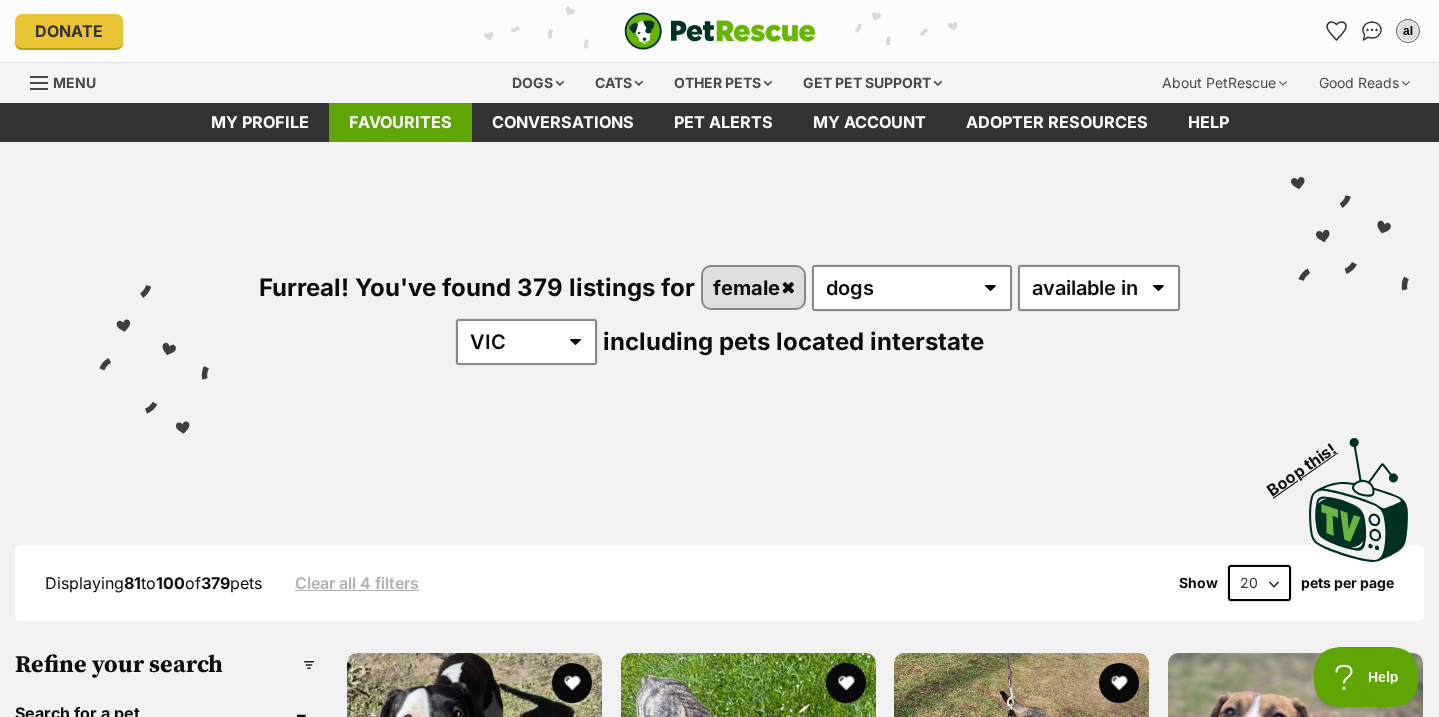 click on "Favourites" at bounding box center (400, 122) 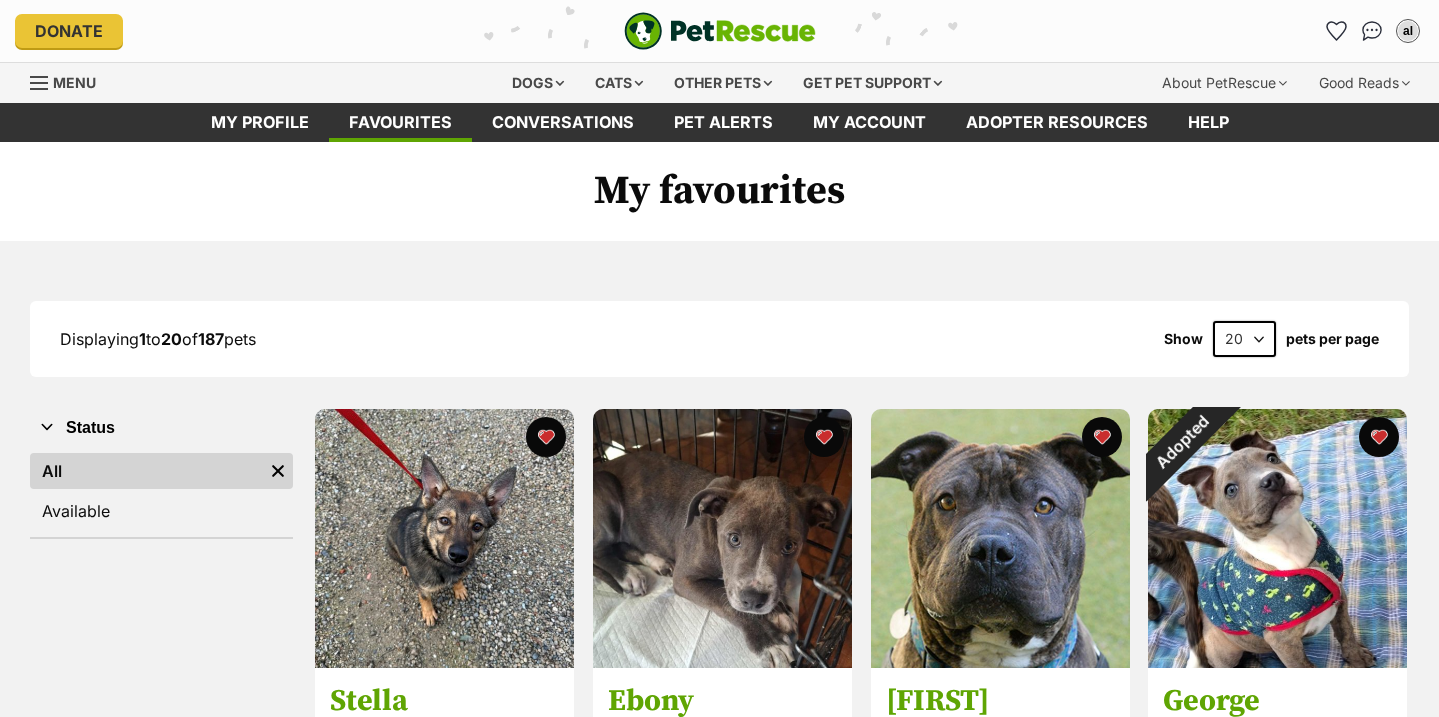 scroll, scrollTop: 0, scrollLeft: 0, axis: both 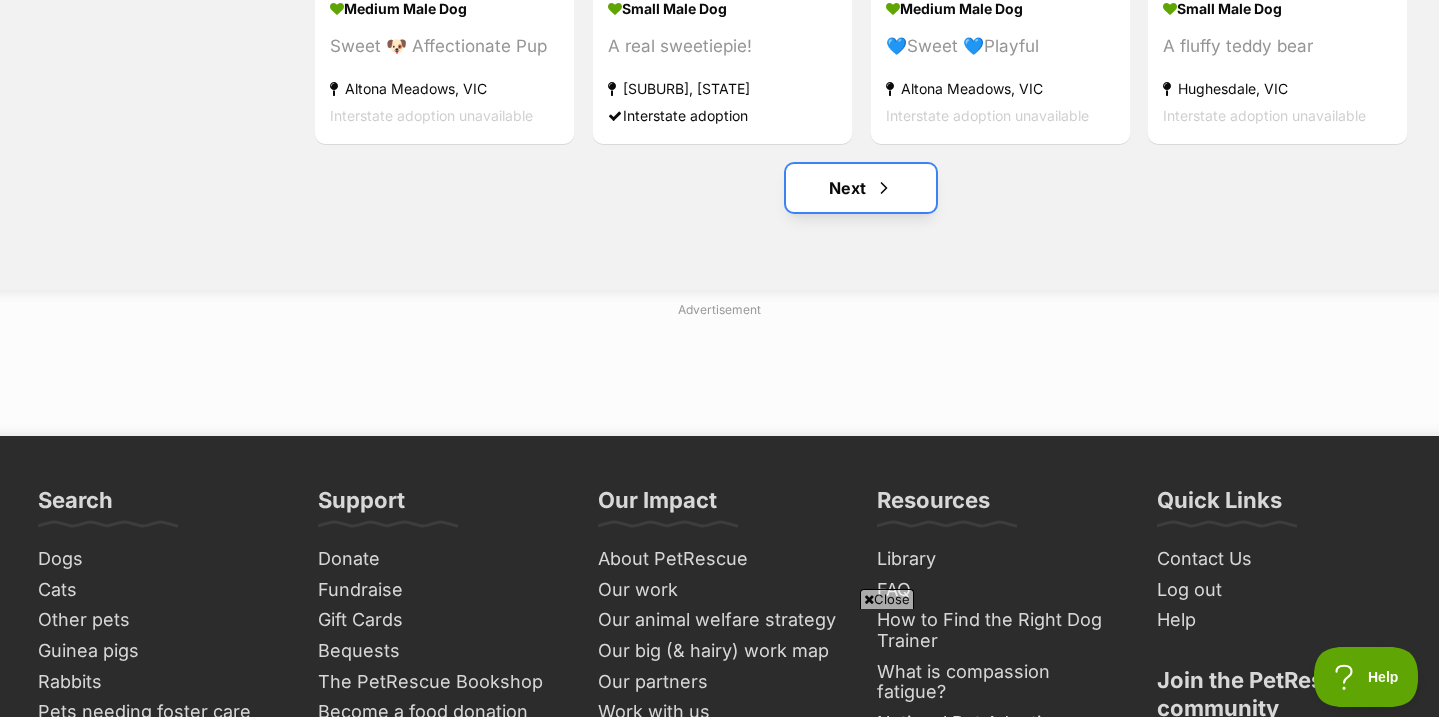 click at bounding box center (884, 188) 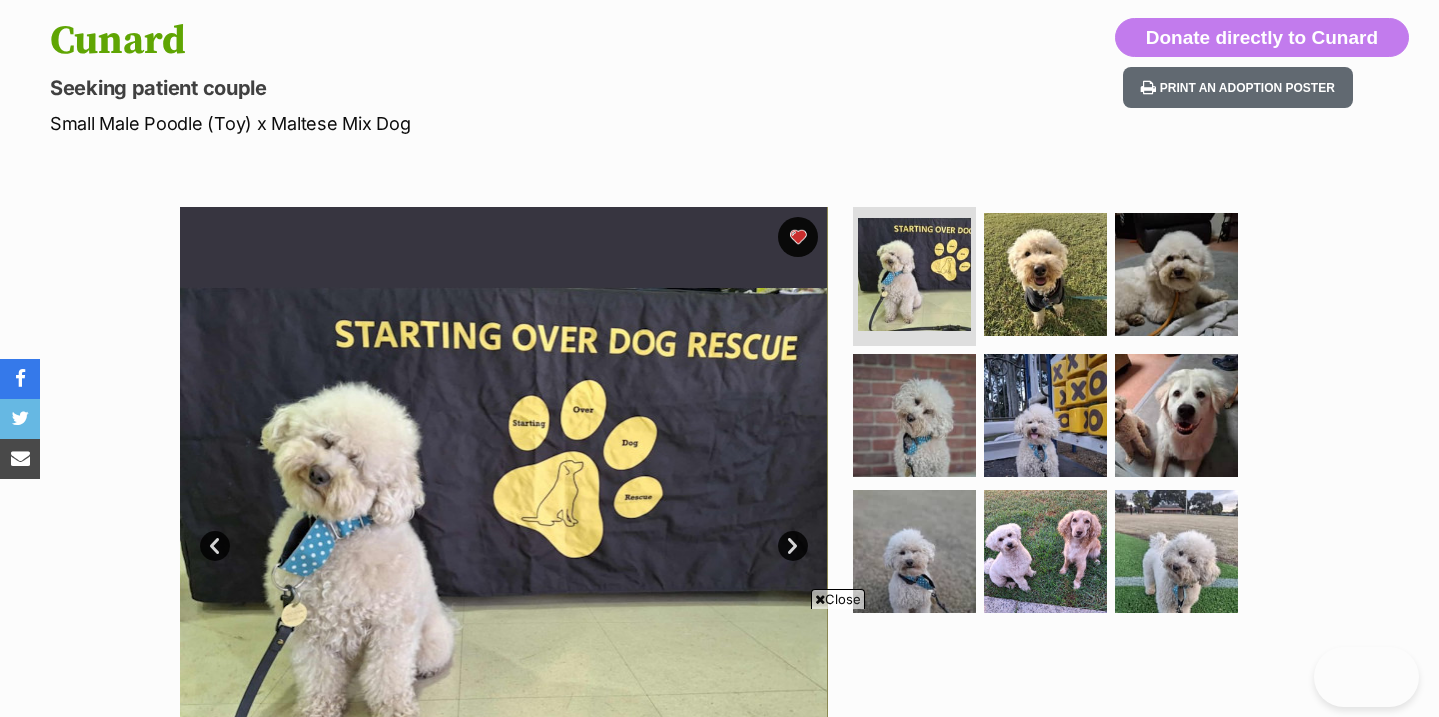 scroll, scrollTop: 347, scrollLeft: 0, axis: vertical 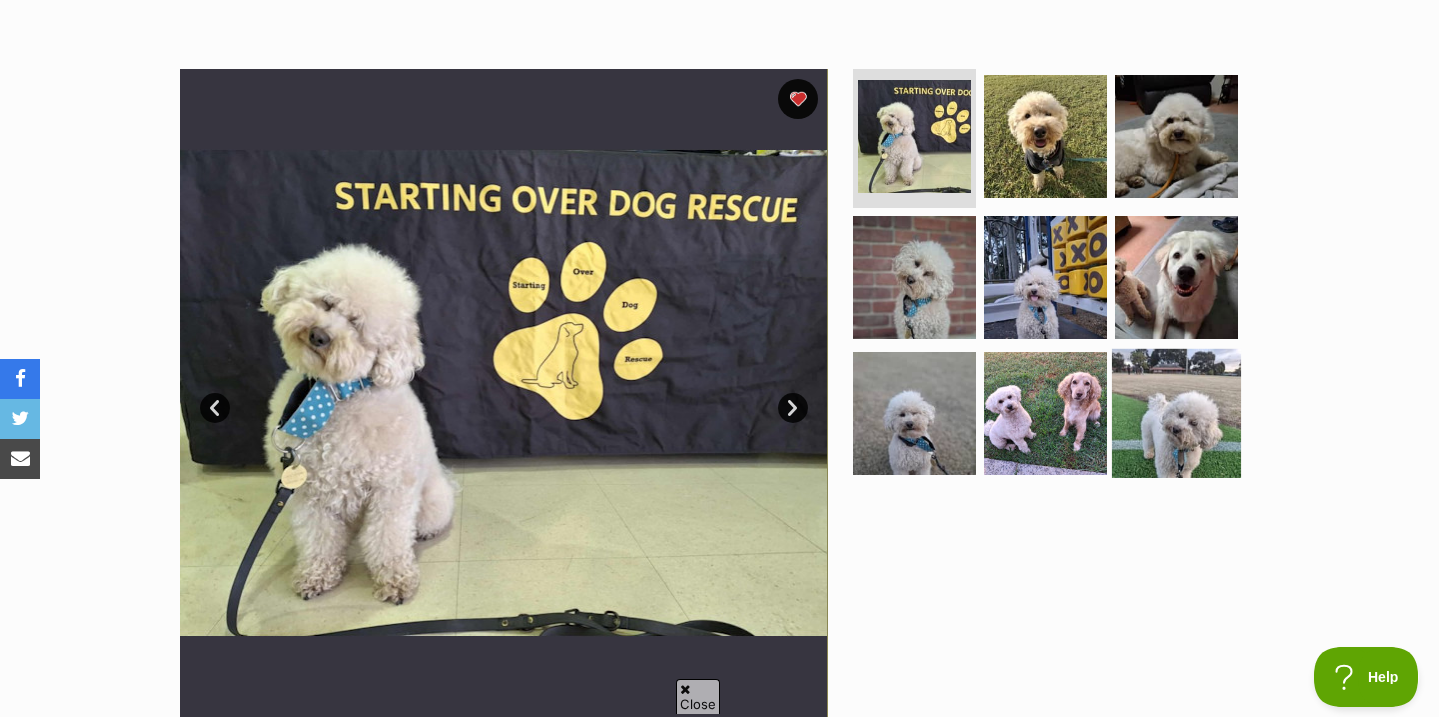 click at bounding box center (1176, 413) 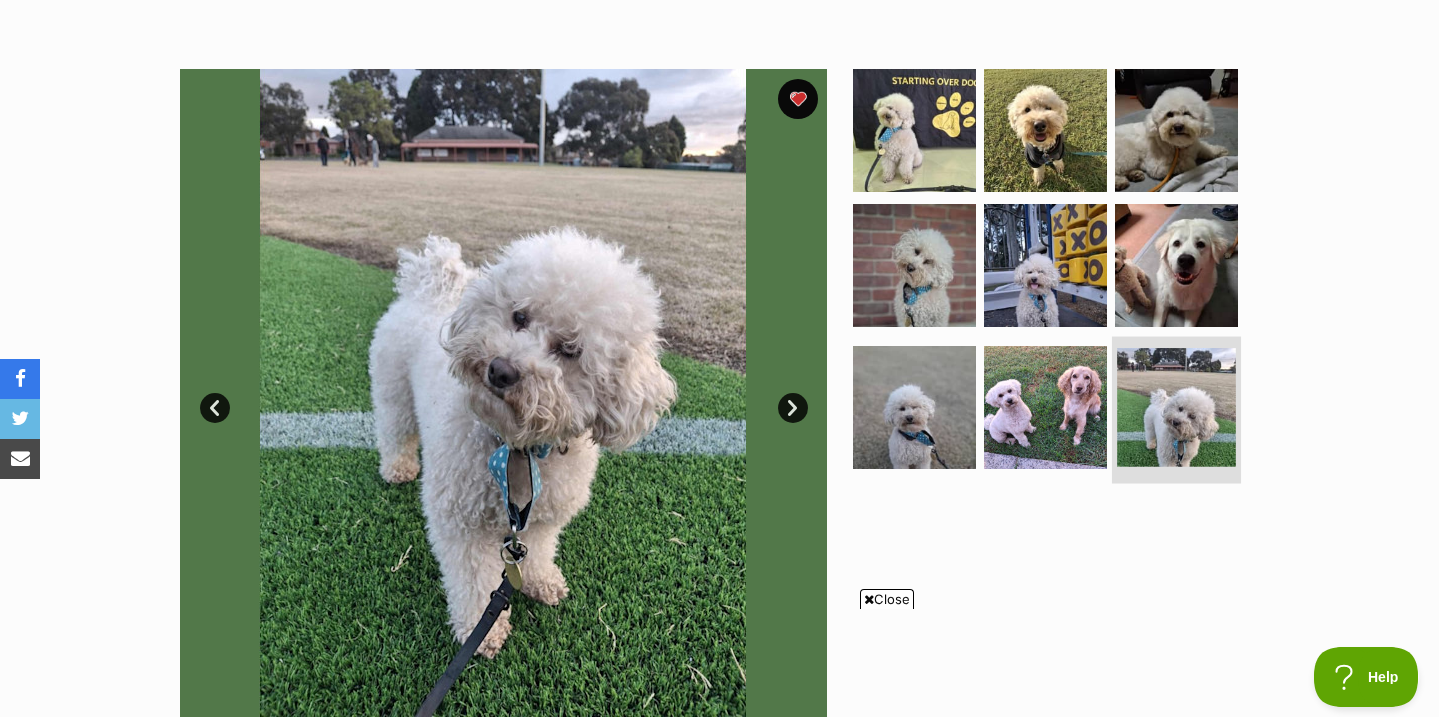 scroll, scrollTop: 0, scrollLeft: 0, axis: both 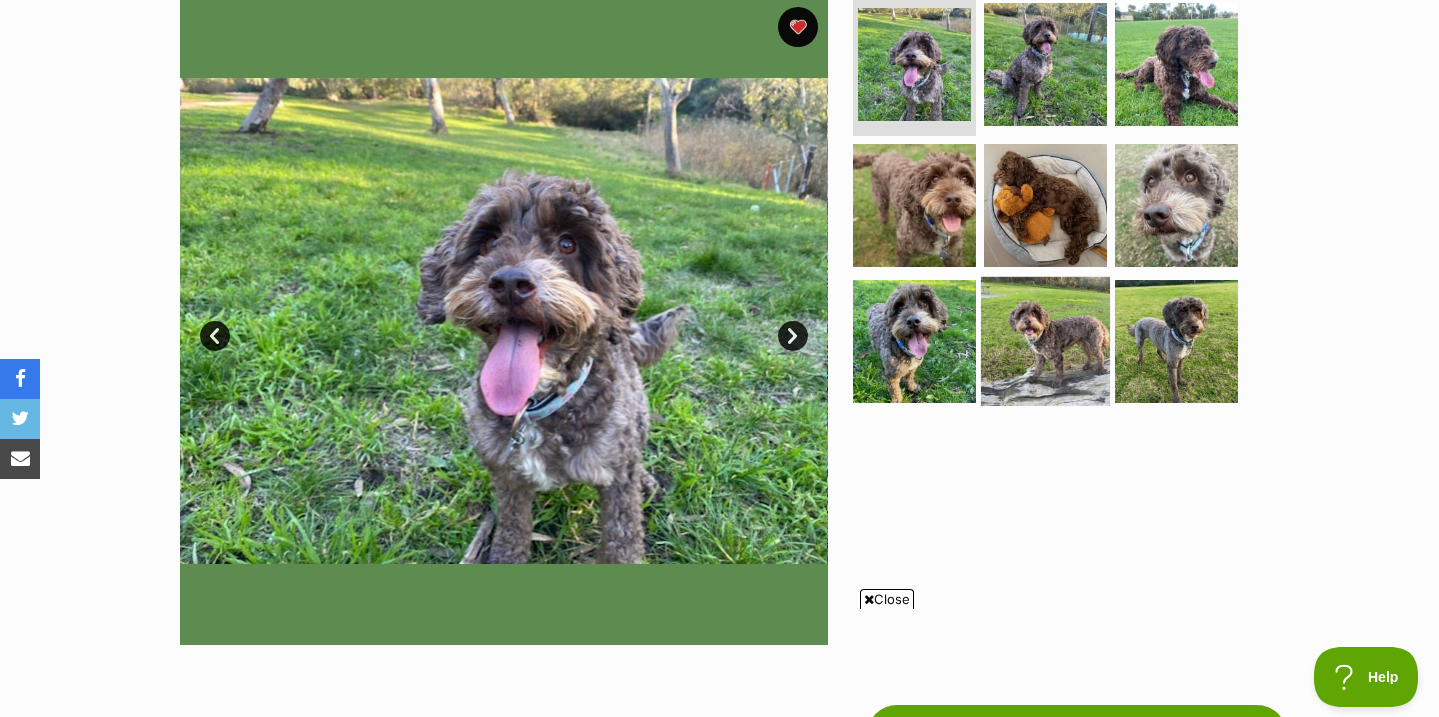click at bounding box center (1045, 341) 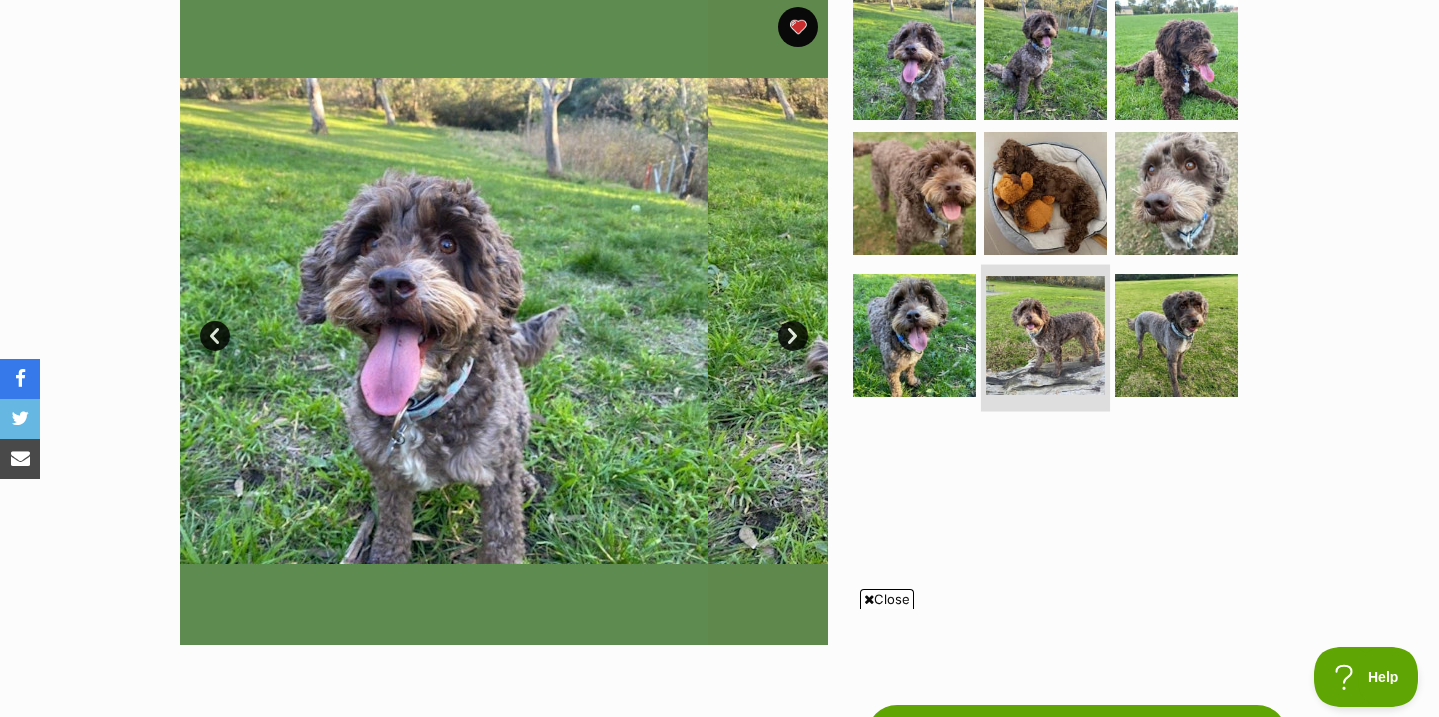 scroll, scrollTop: 0, scrollLeft: 0, axis: both 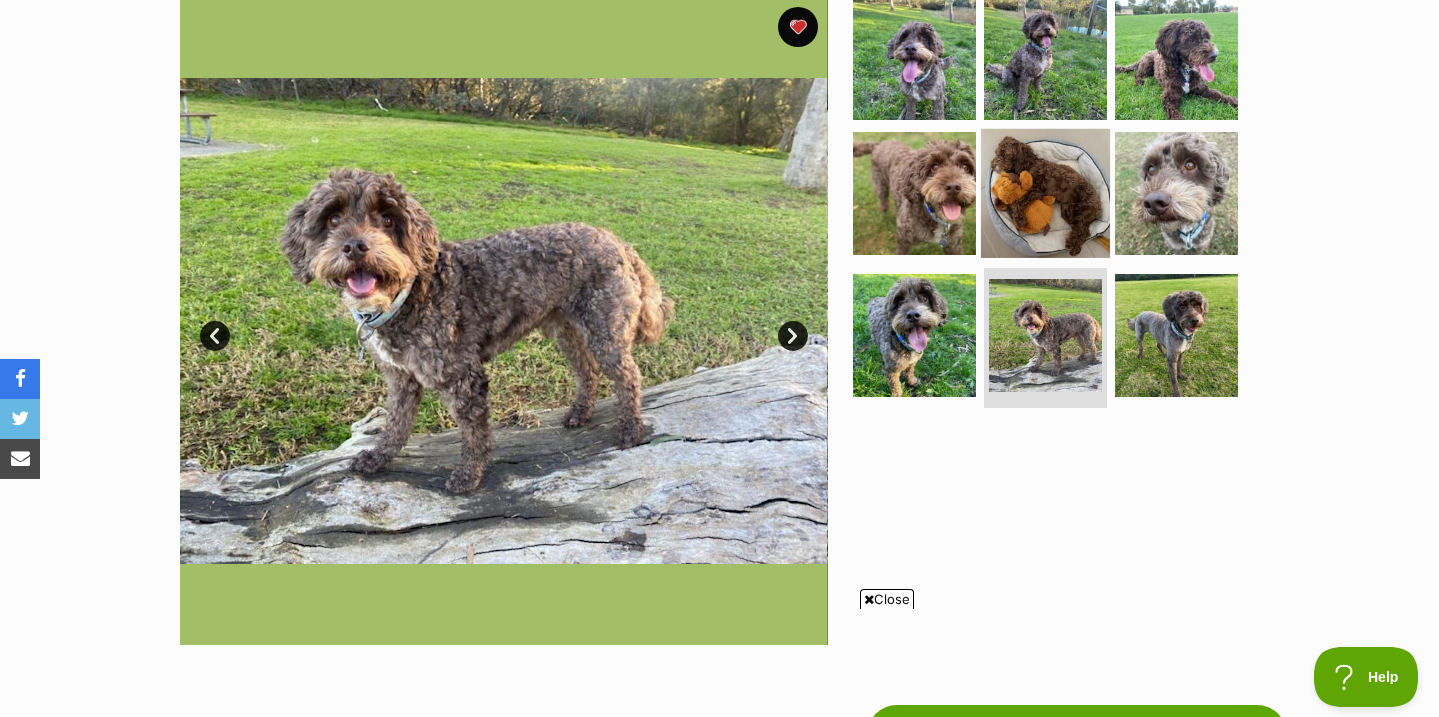 click at bounding box center (1045, 193) 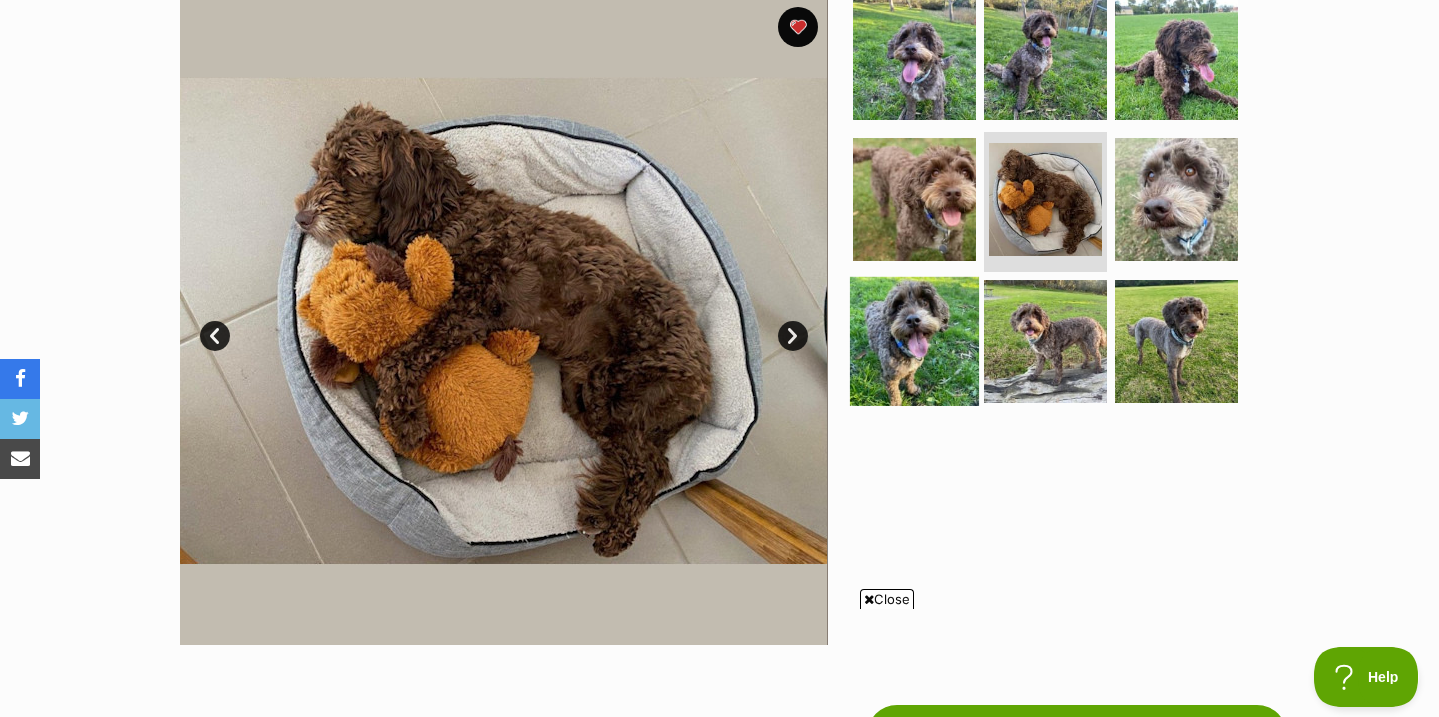 click at bounding box center [914, 341] 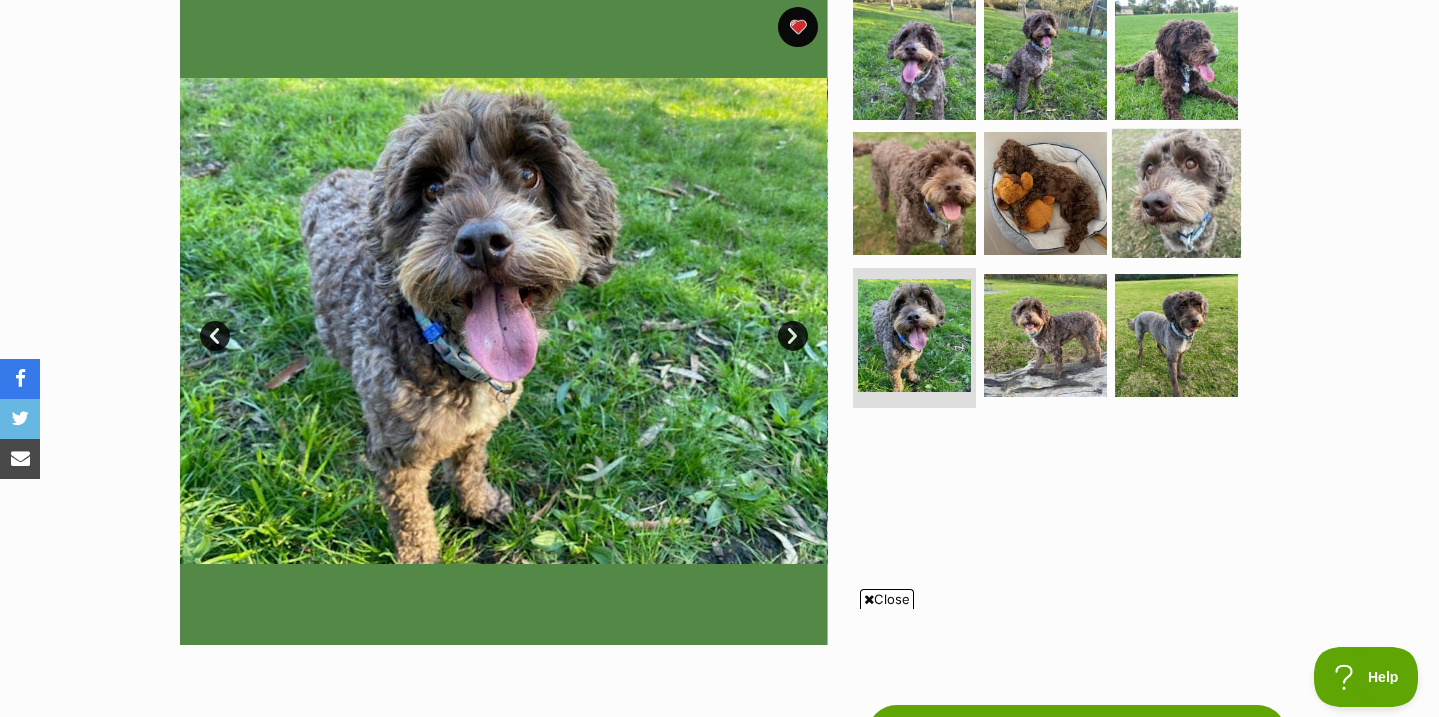 click at bounding box center [1176, 193] 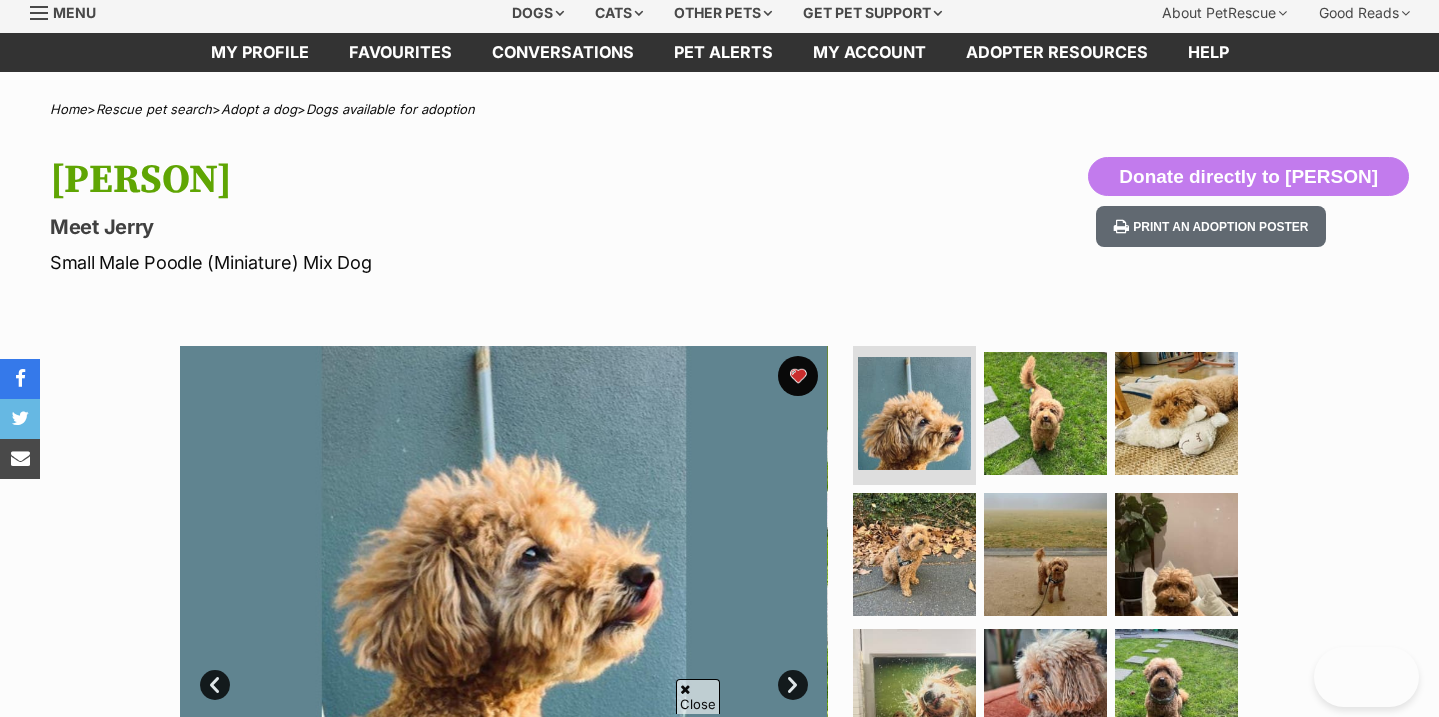 scroll, scrollTop: 350, scrollLeft: 0, axis: vertical 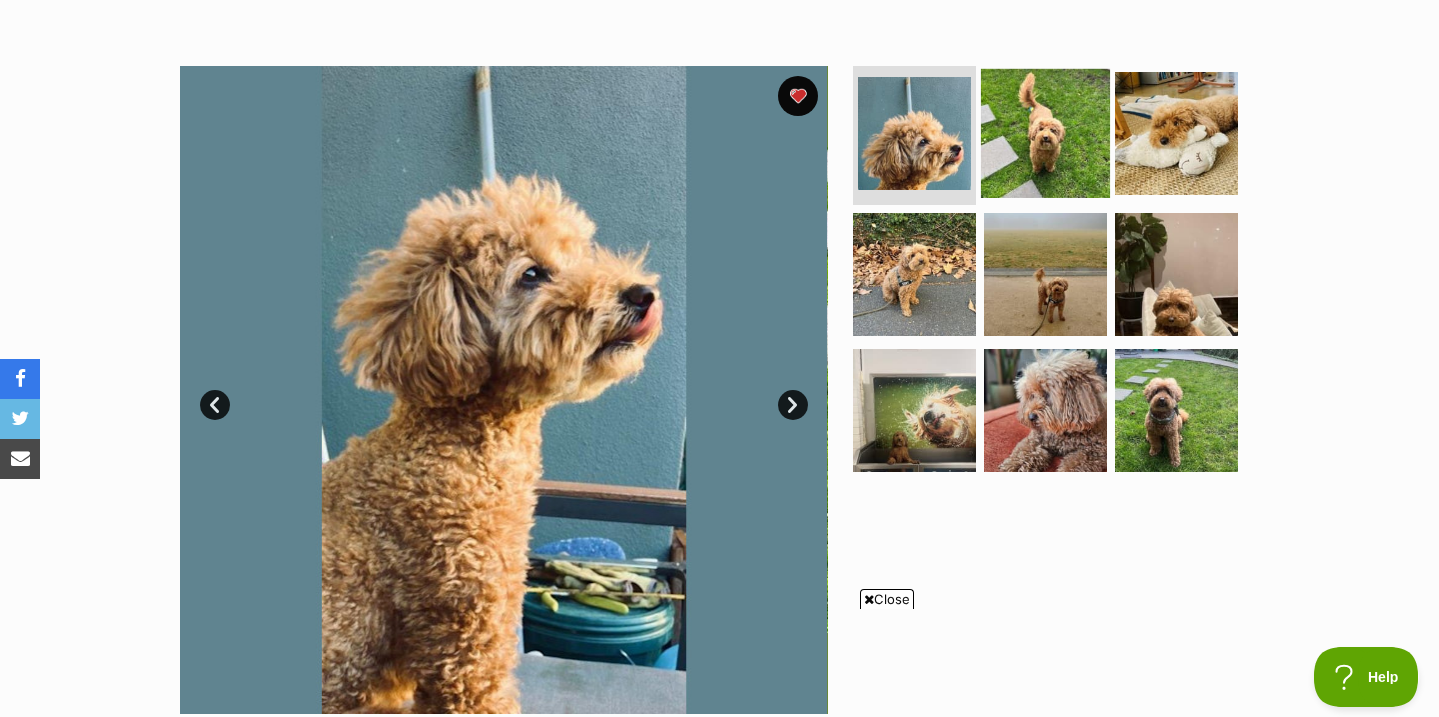 click at bounding box center [1045, 132] 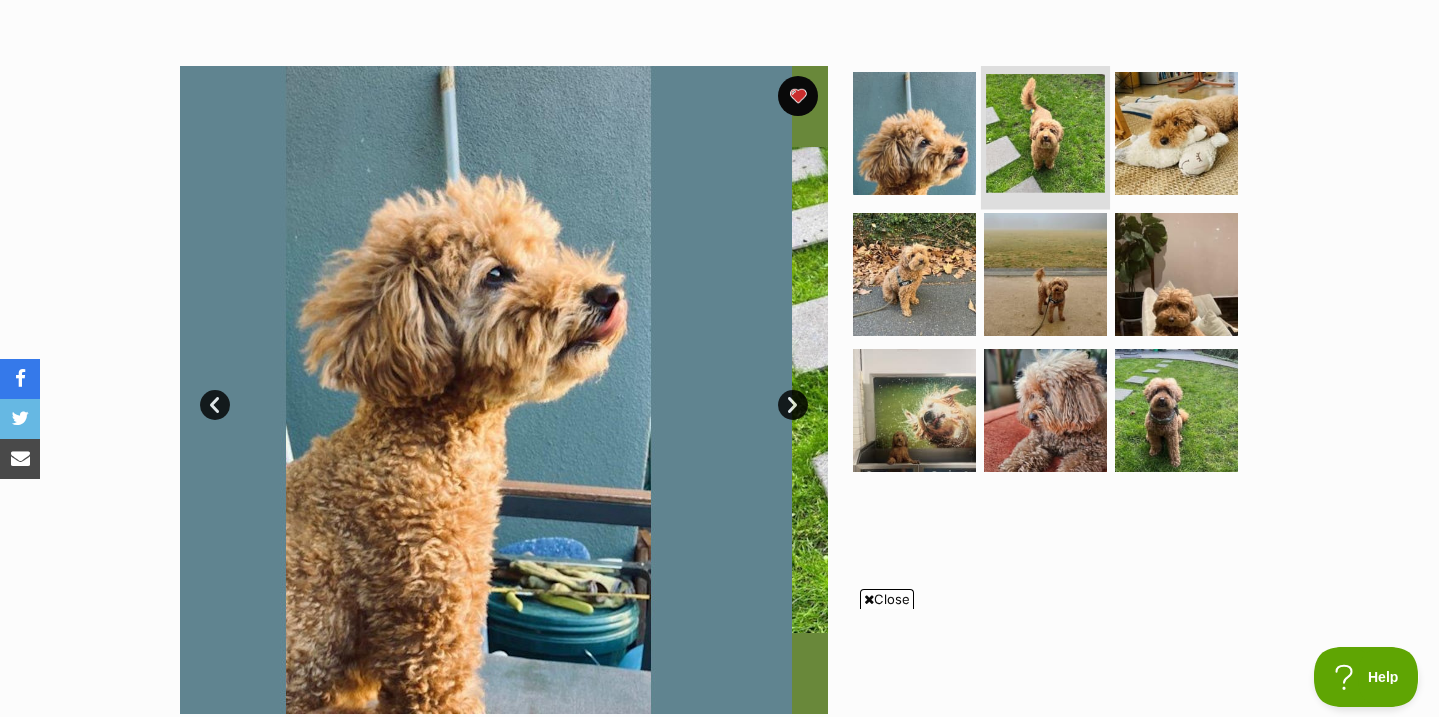 scroll, scrollTop: 0, scrollLeft: 0, axis: both 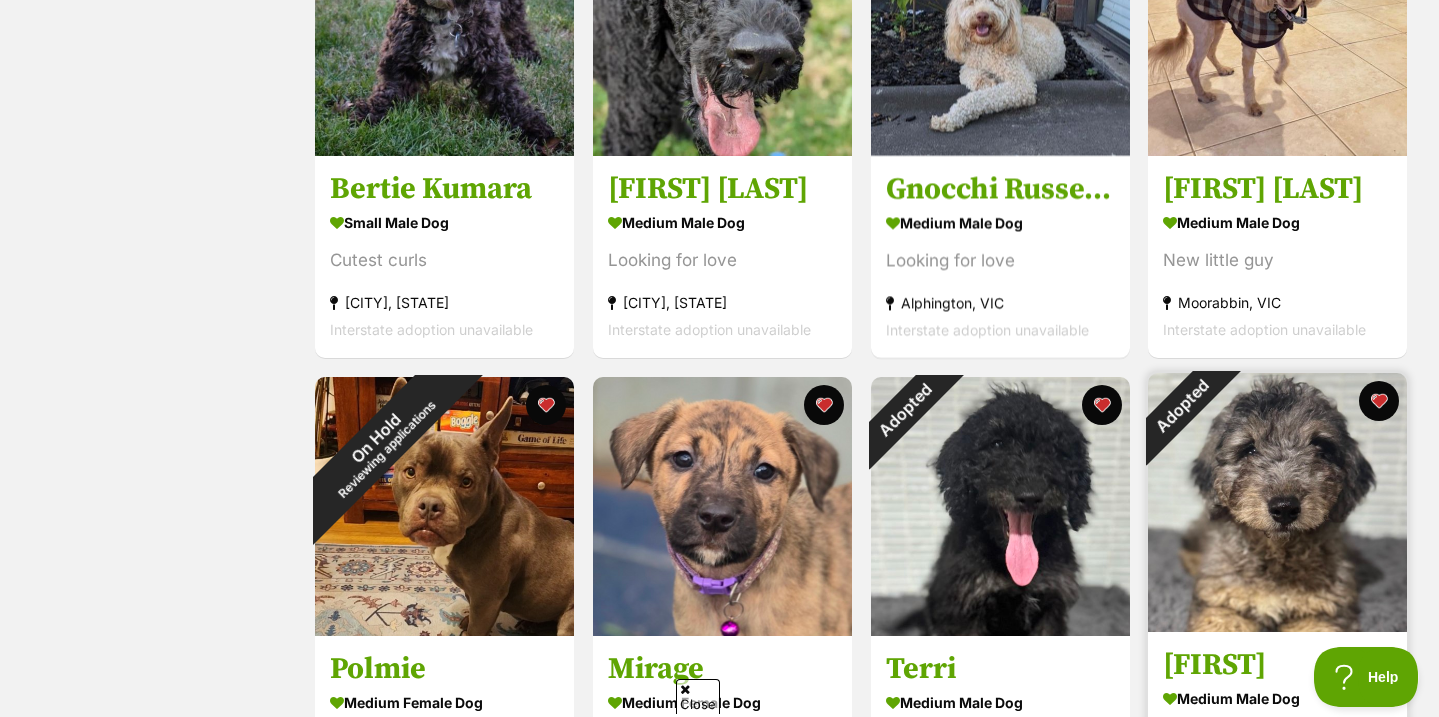 click at bounding box center (1277, 502) 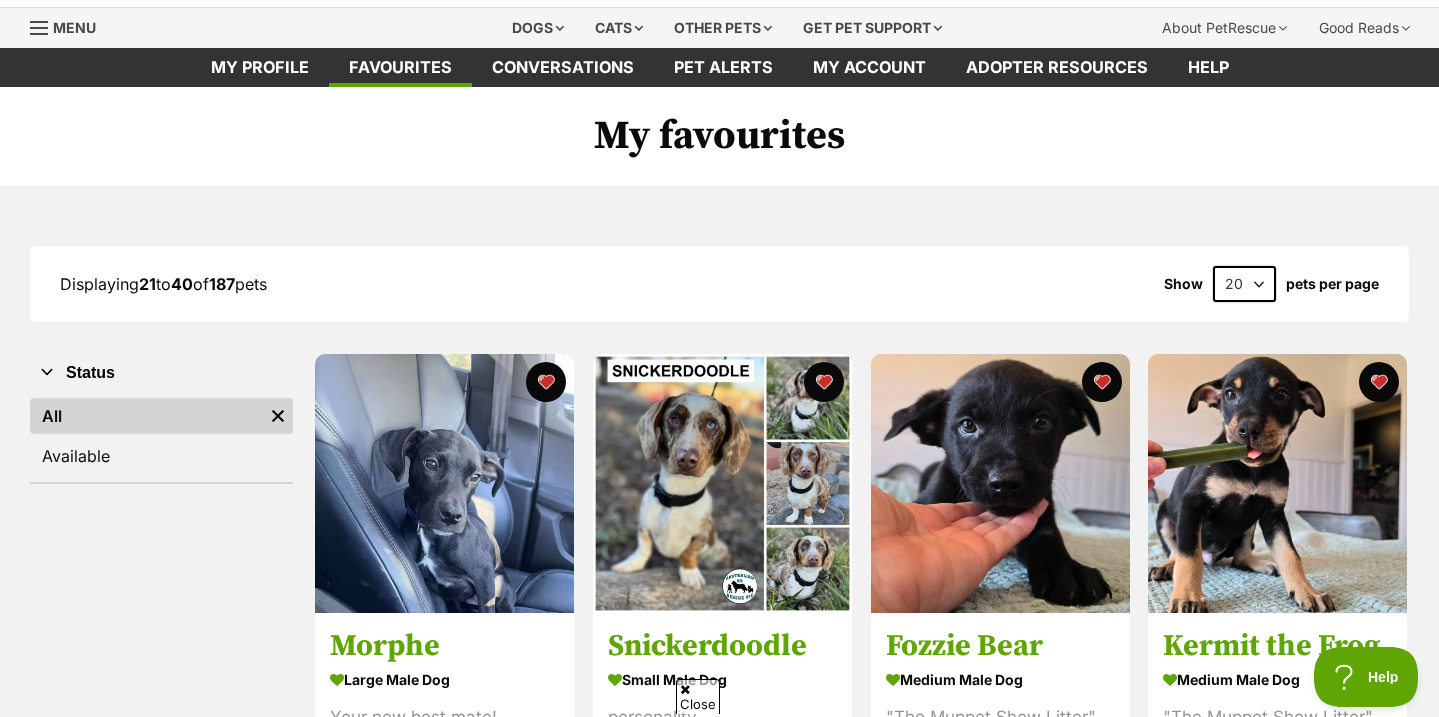scroll, scrollTop: 47, scrollLeft: 0, axis: vertical 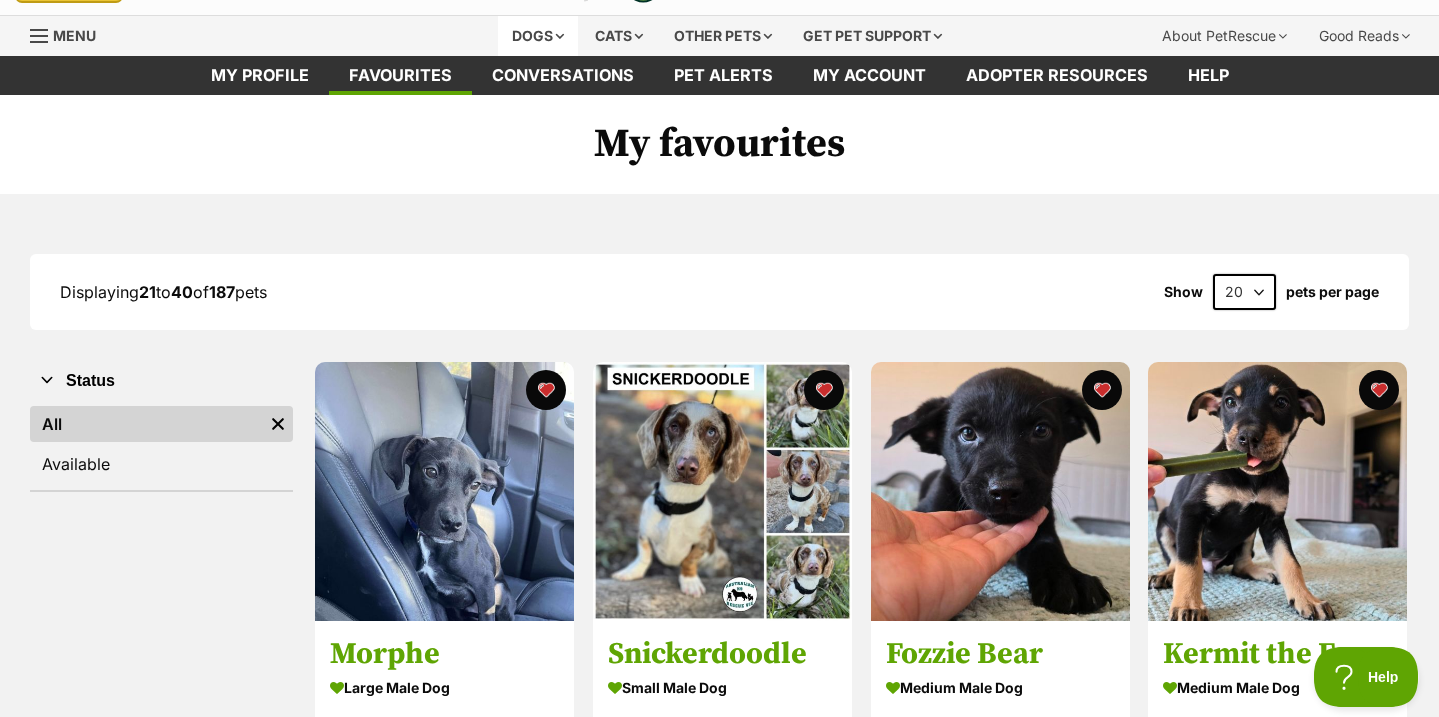 click on "Dogs" at bounding box center (538, 36) 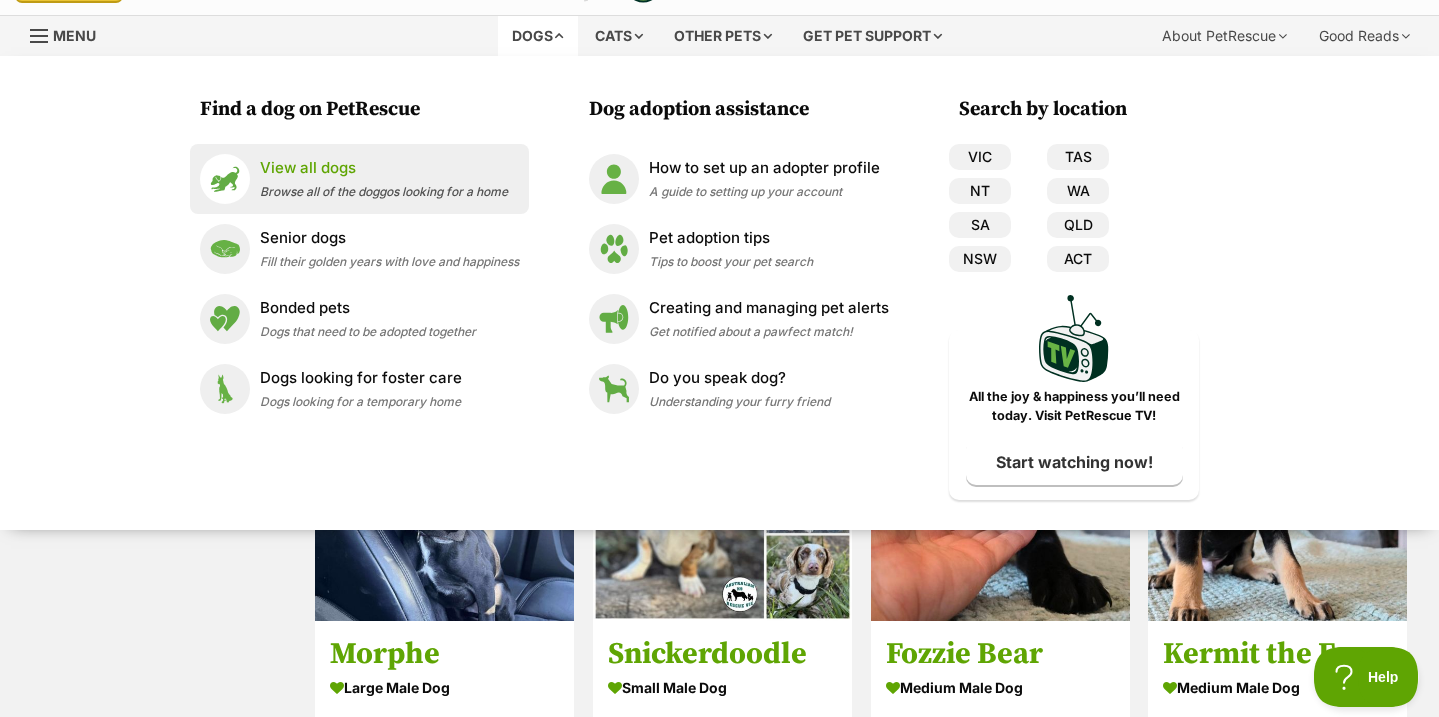 click on "View all dogs" at bounding box center [384, 168] 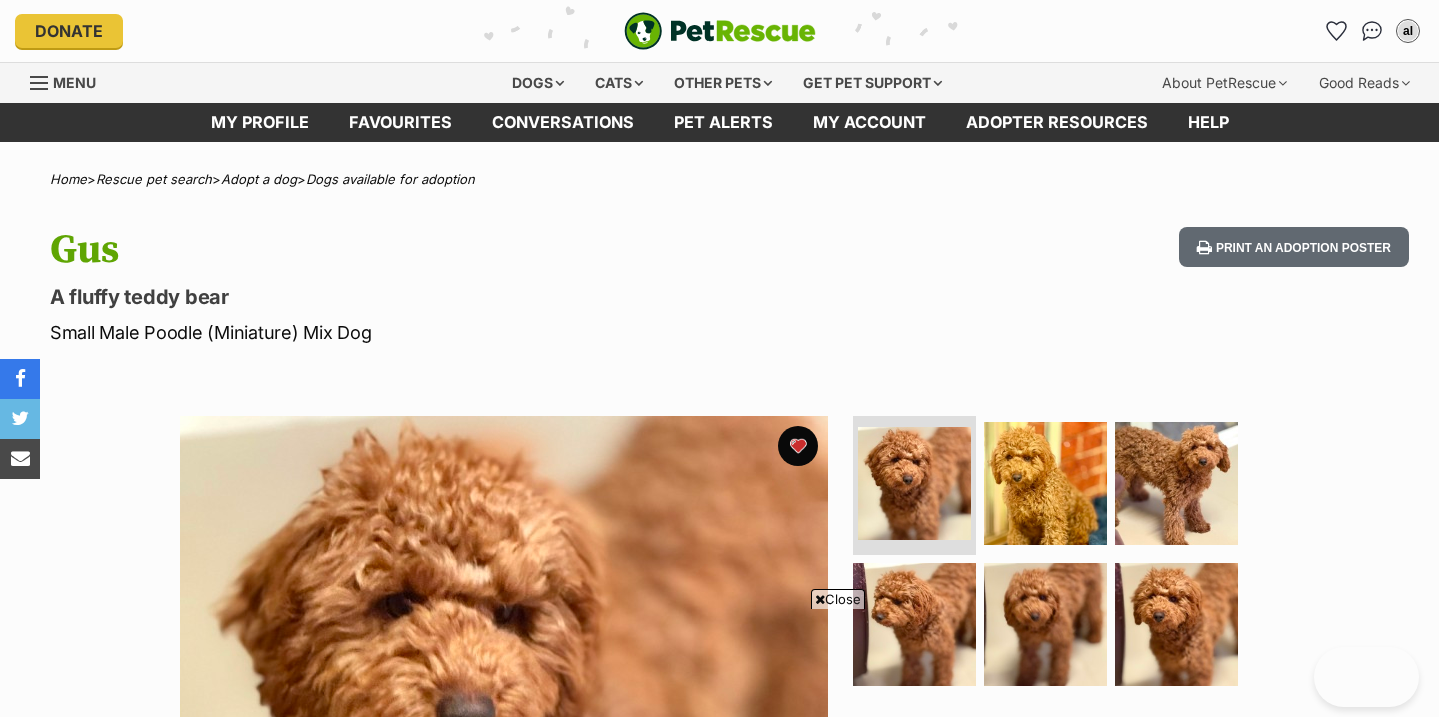 scroll, scrollTop: 144, scrollLeft: 0, axis: vertical 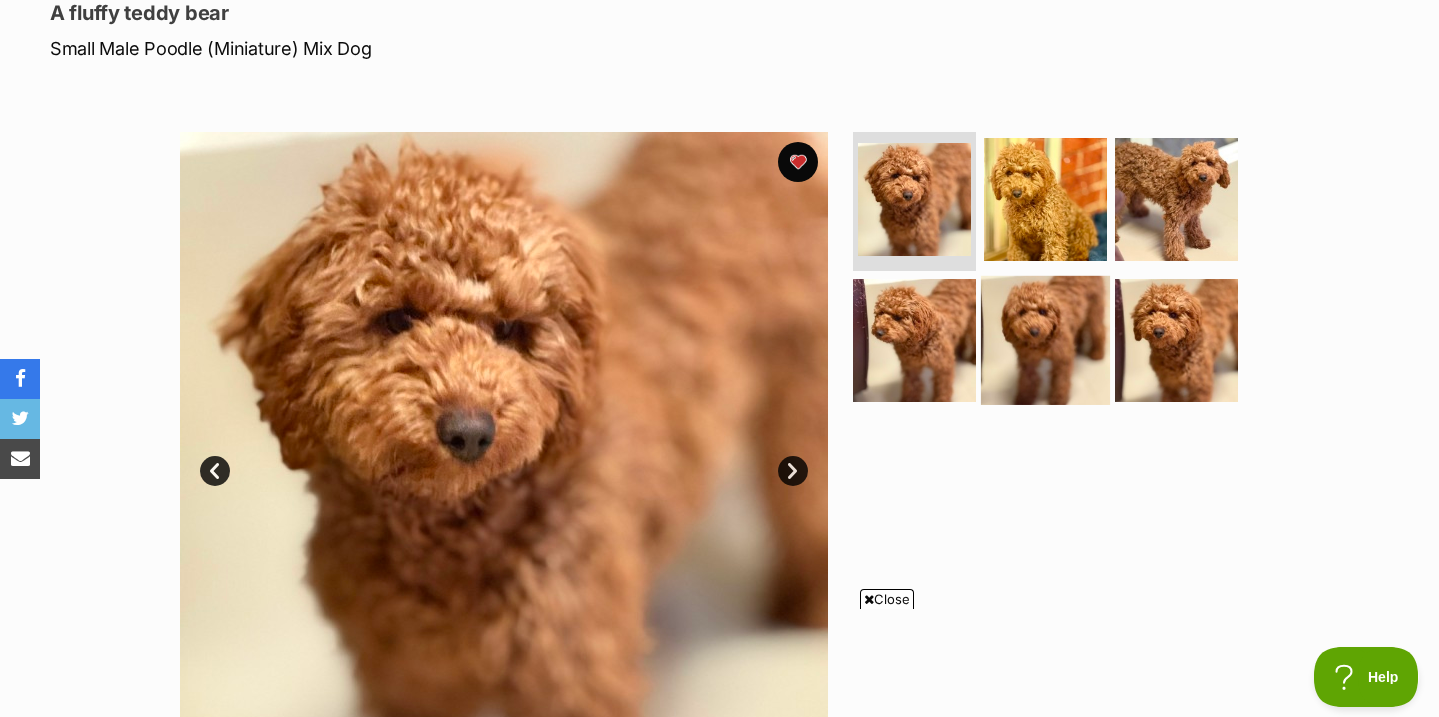 click at bounding box center [1045, 340] 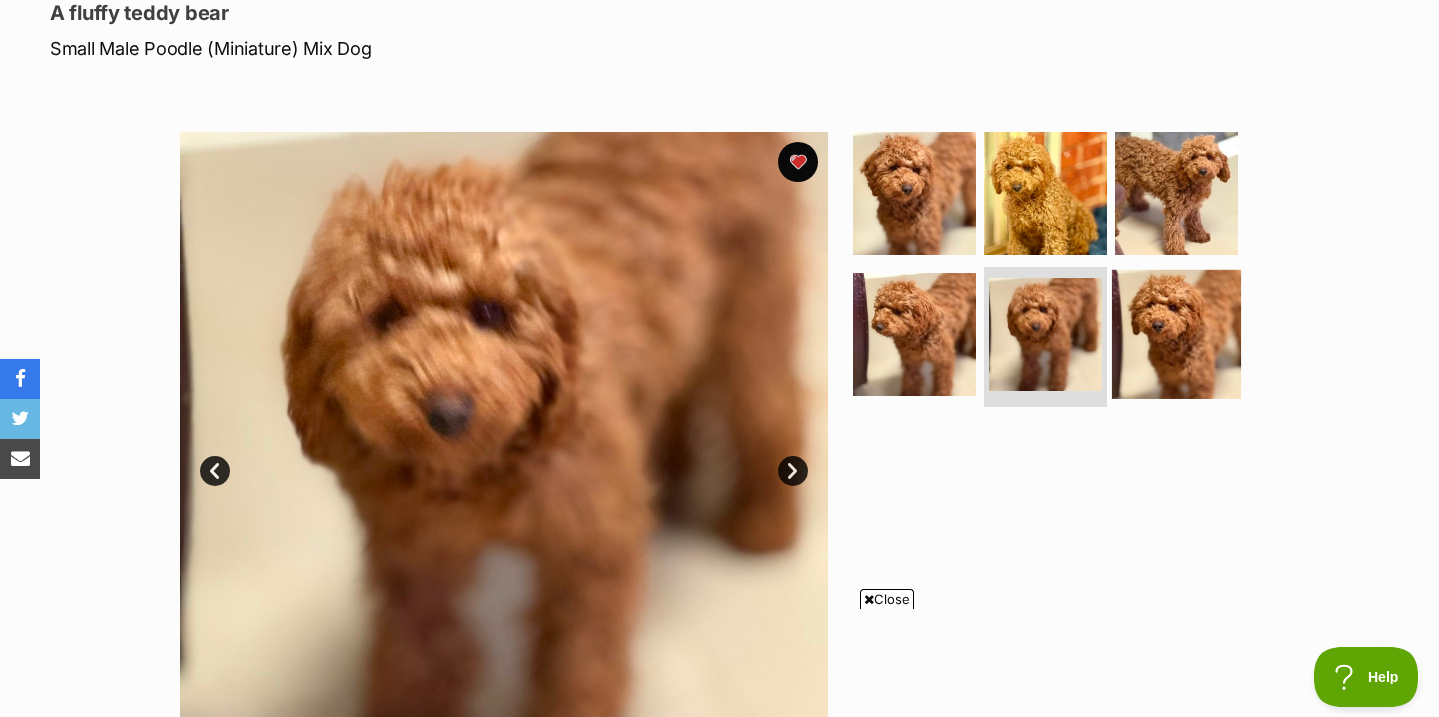 click at bounding box center (1176, 334) 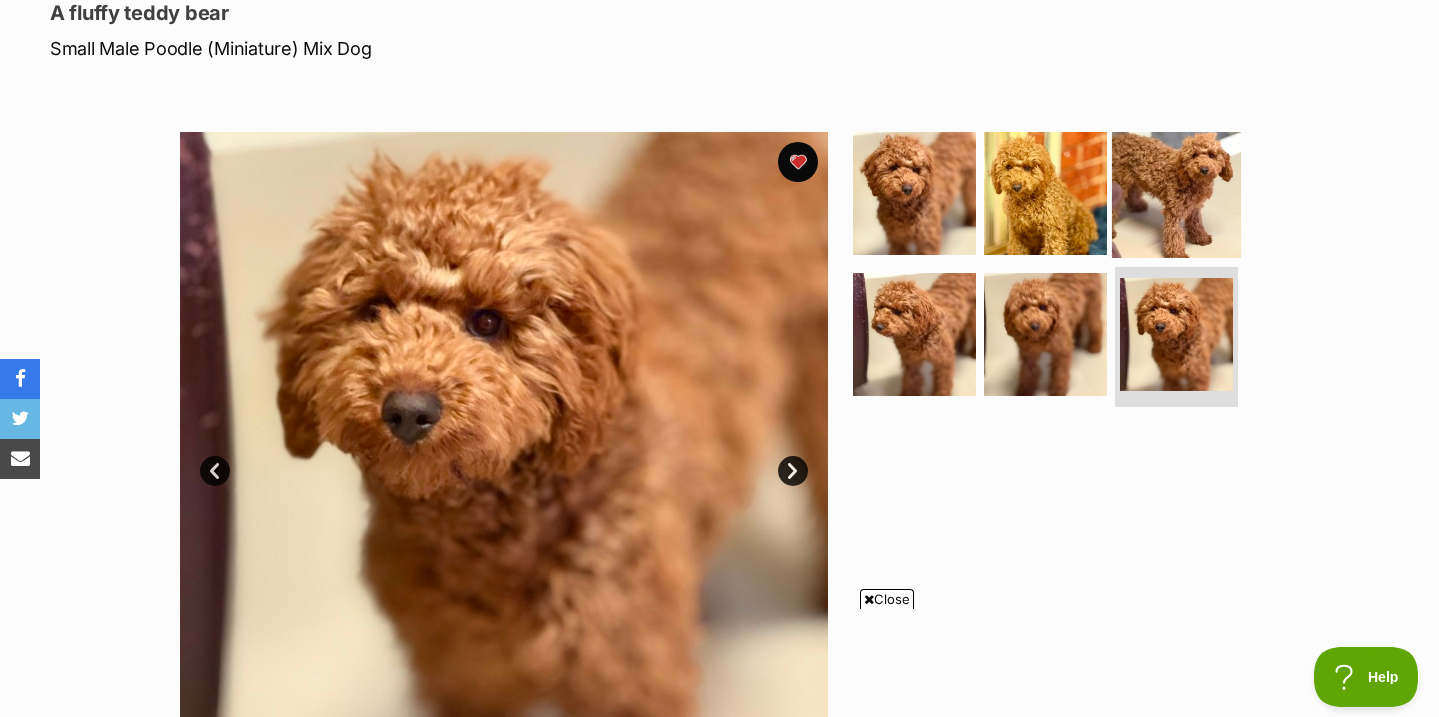 click at bounding box center (1176, 192) 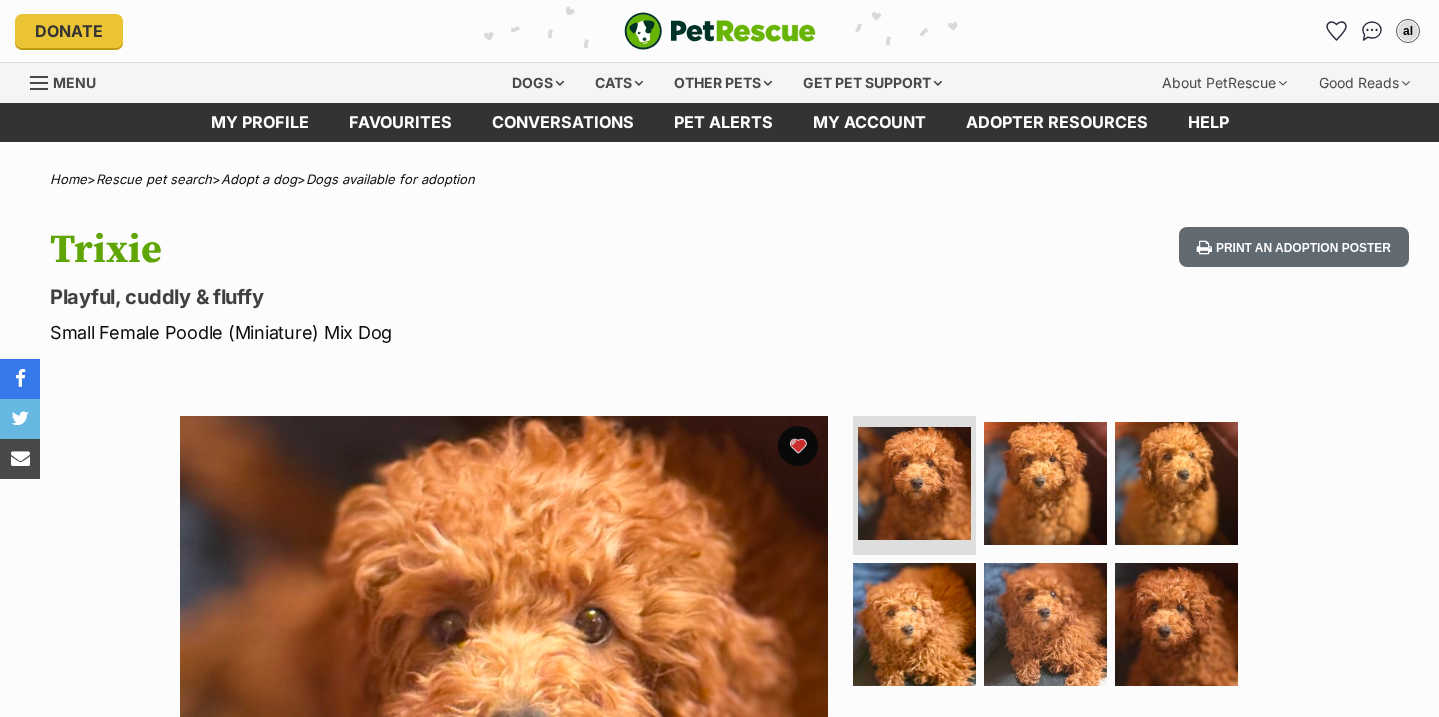 scroll, scrollTop: 0, scrollLeft: 0, axis: both 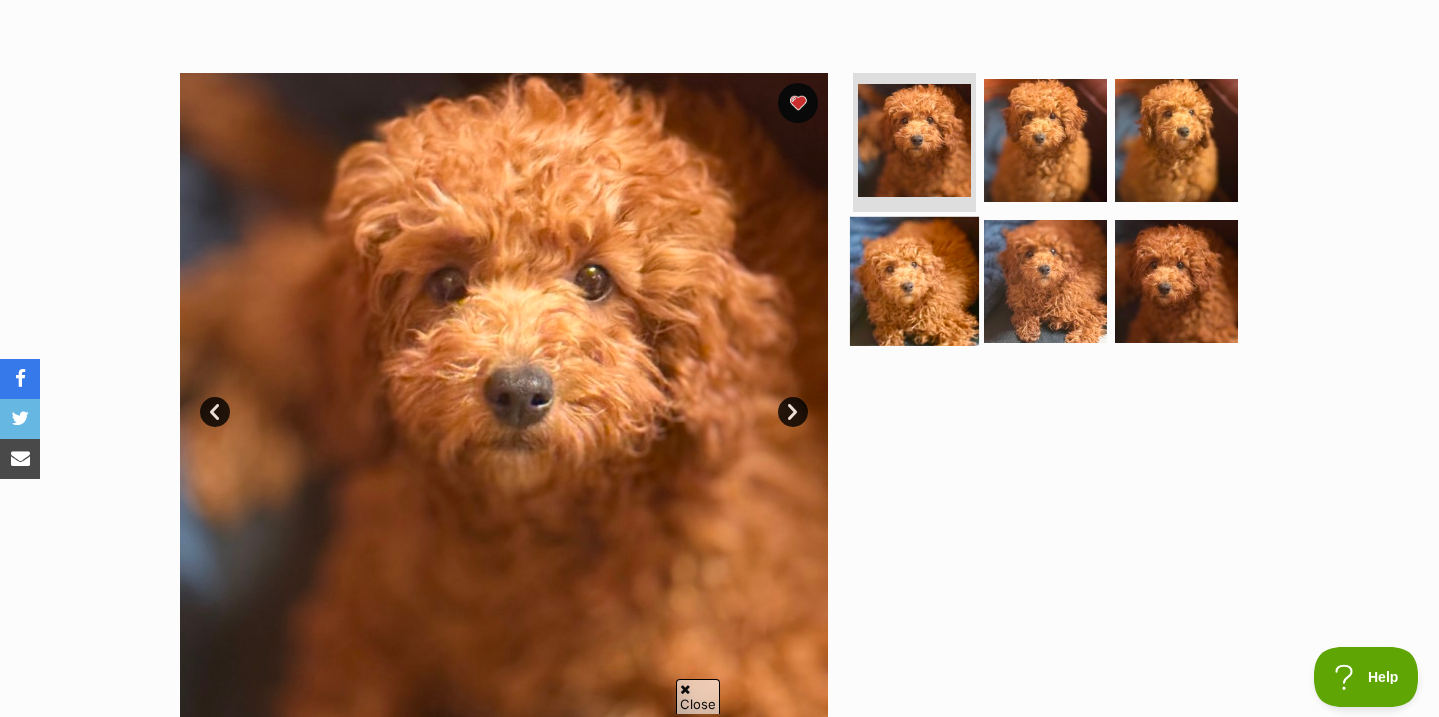 click at bounding box center (914, 281) 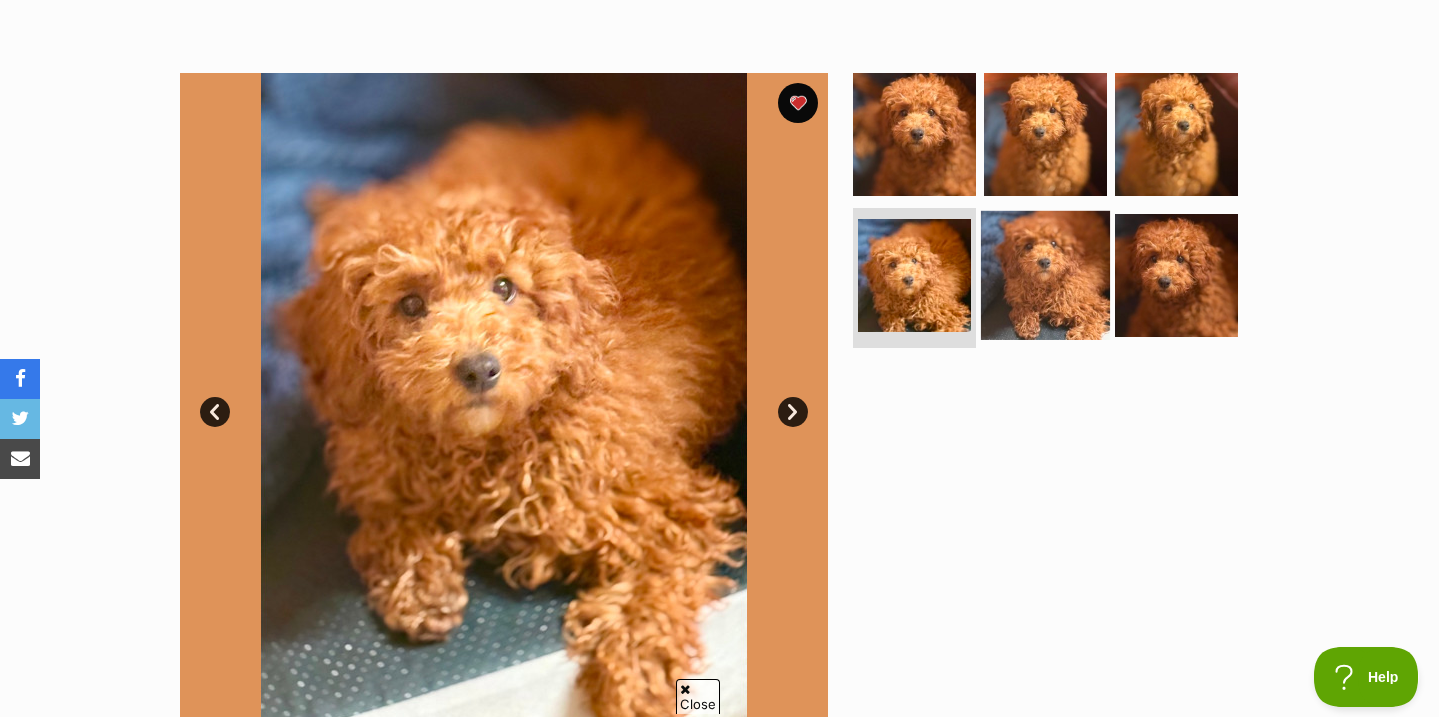 scroll, scrollTop: 0, scrollLeft: 0, axis: both 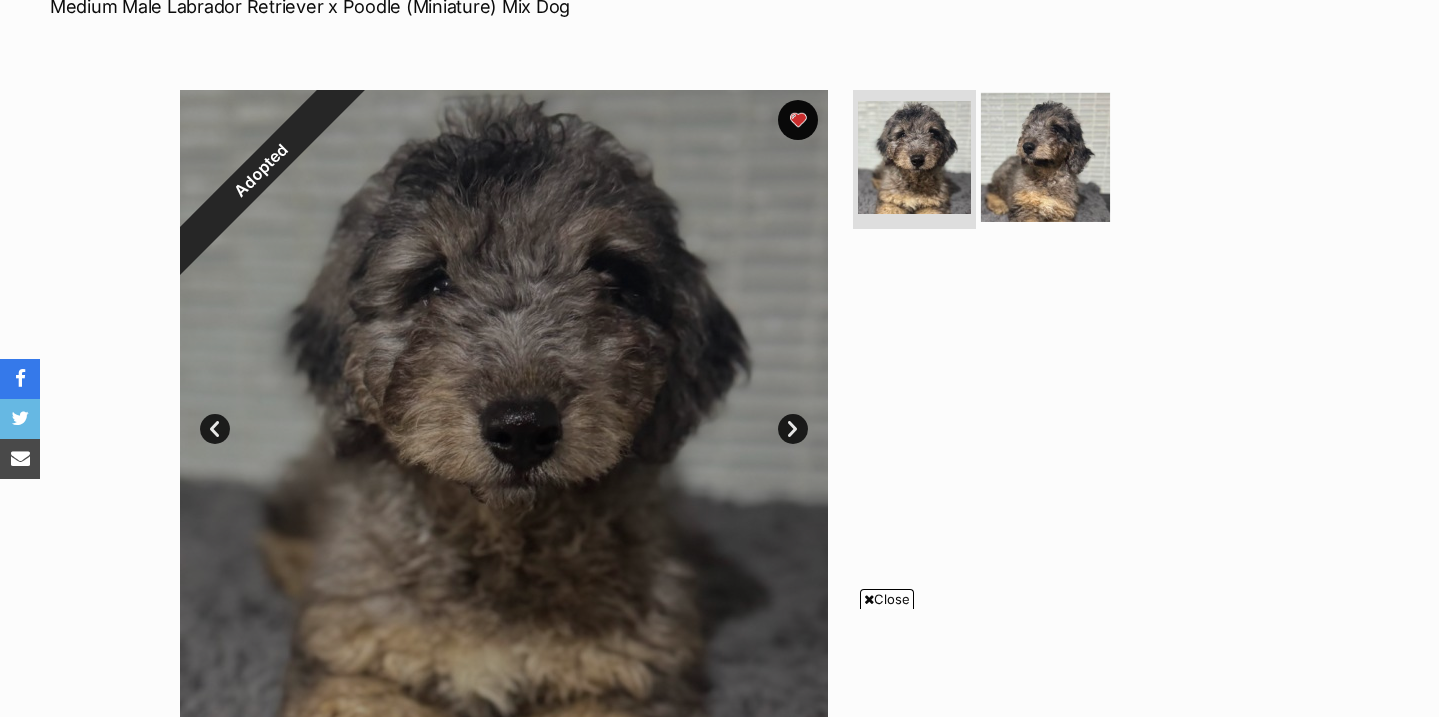 click at bounding box center (1045, 156) 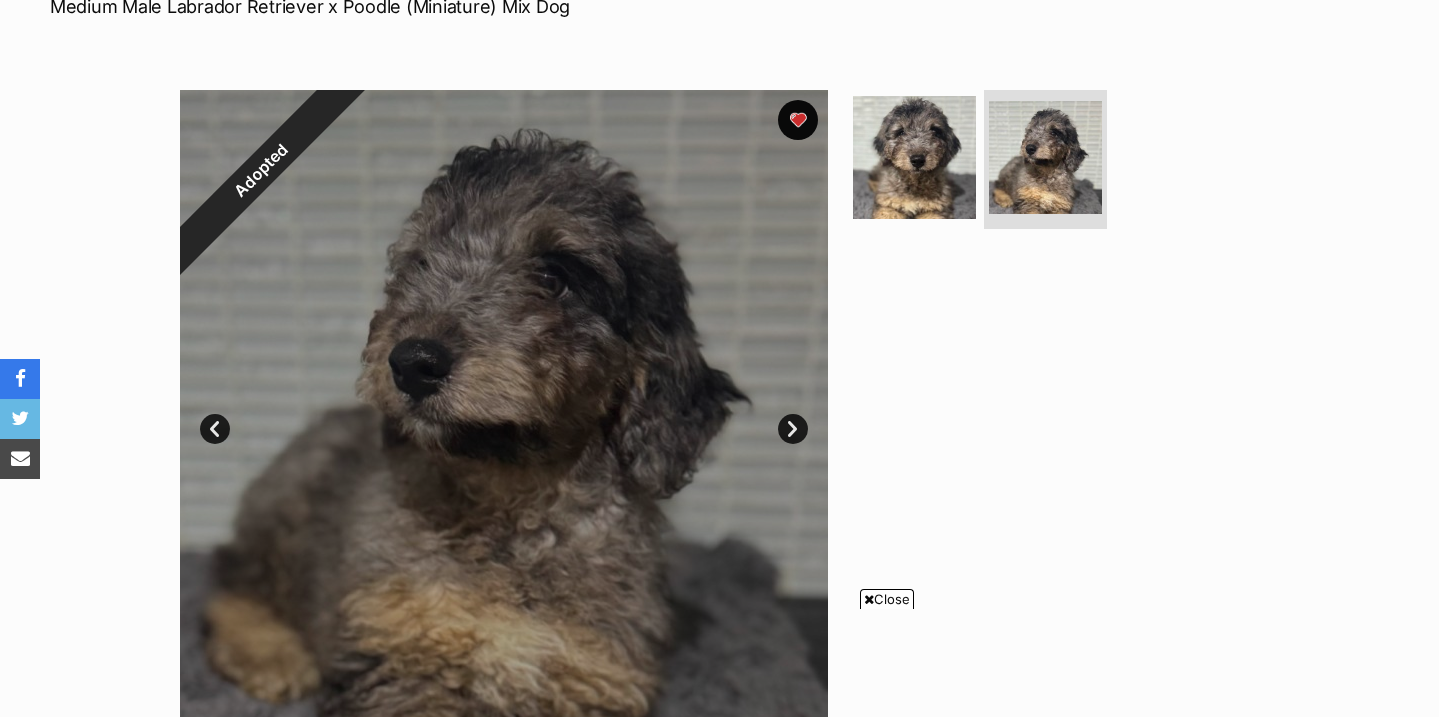 scroll, scrollTop: 381, scrollLeft: 0, axis: vertical 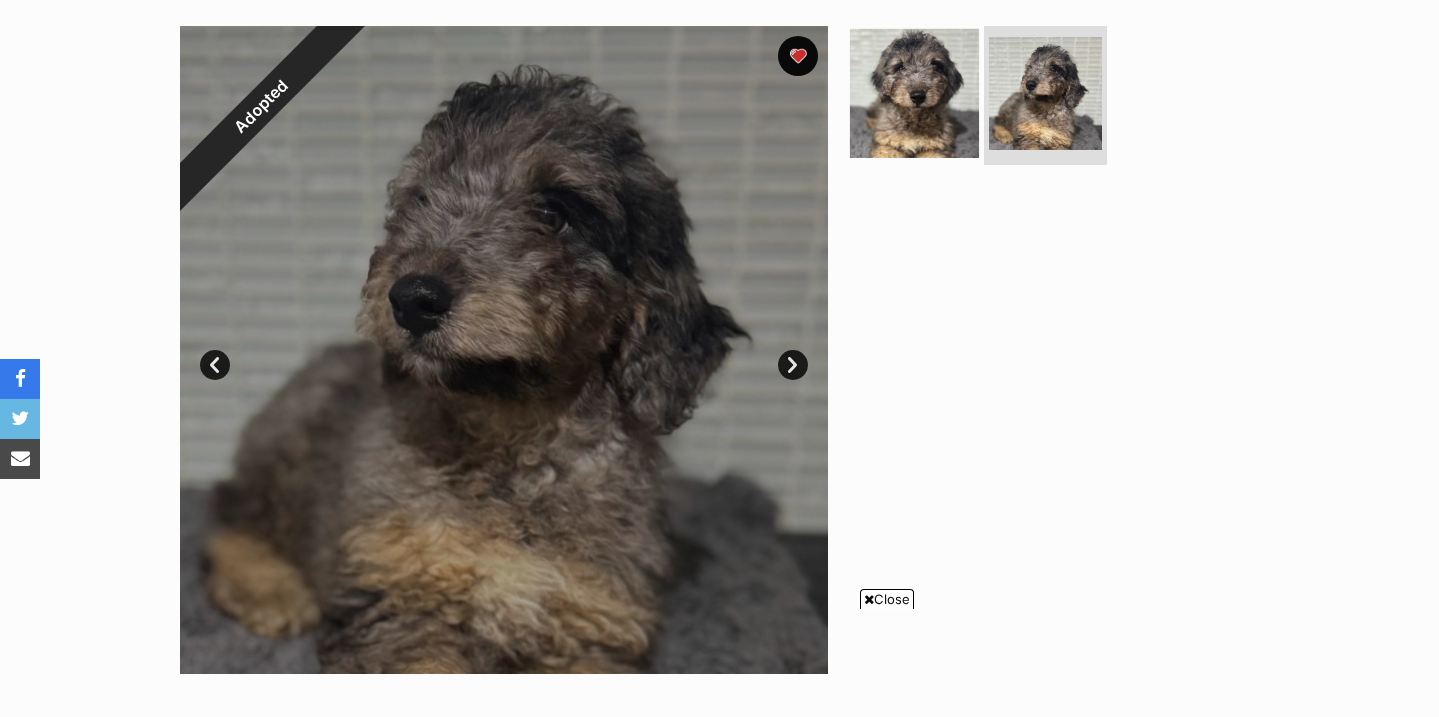 click at bounding box center [914, 92] 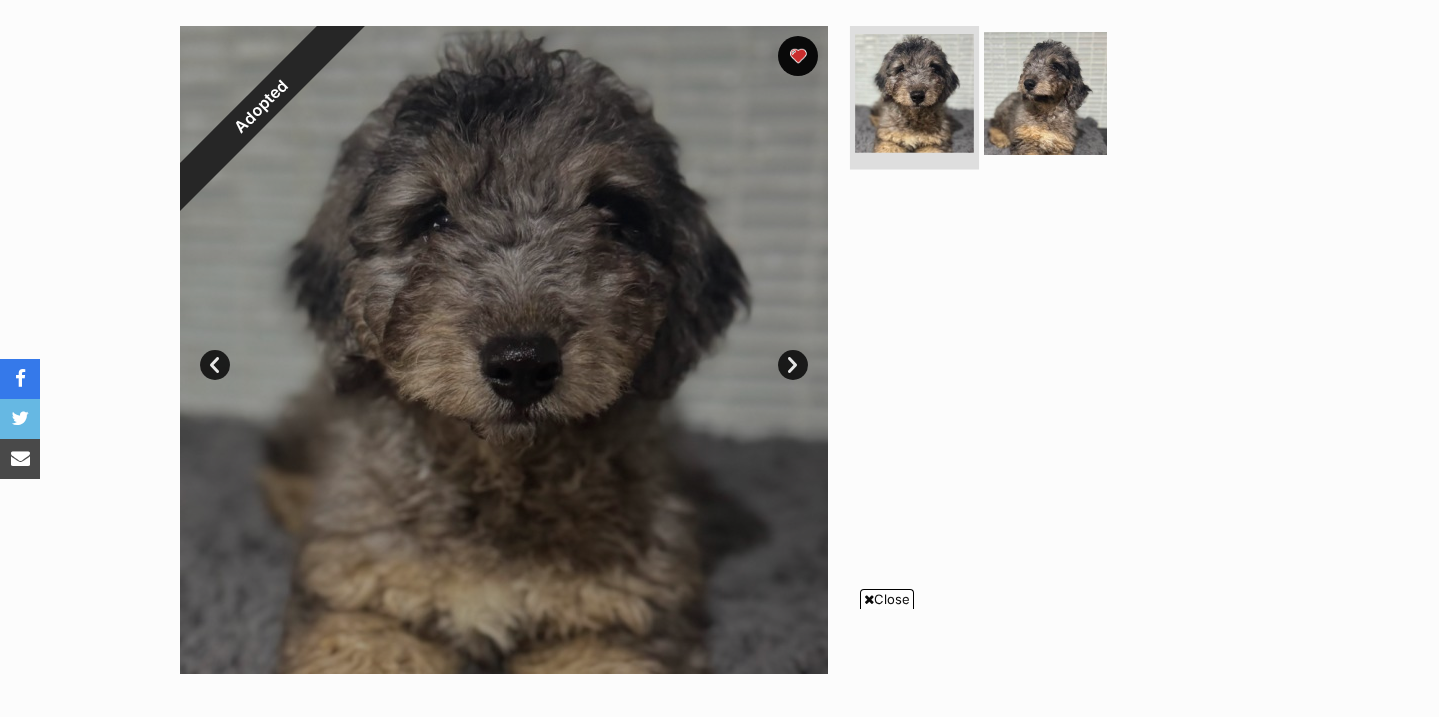 scroll, scrollTop: 0, scrollLeft: 0, axis: both 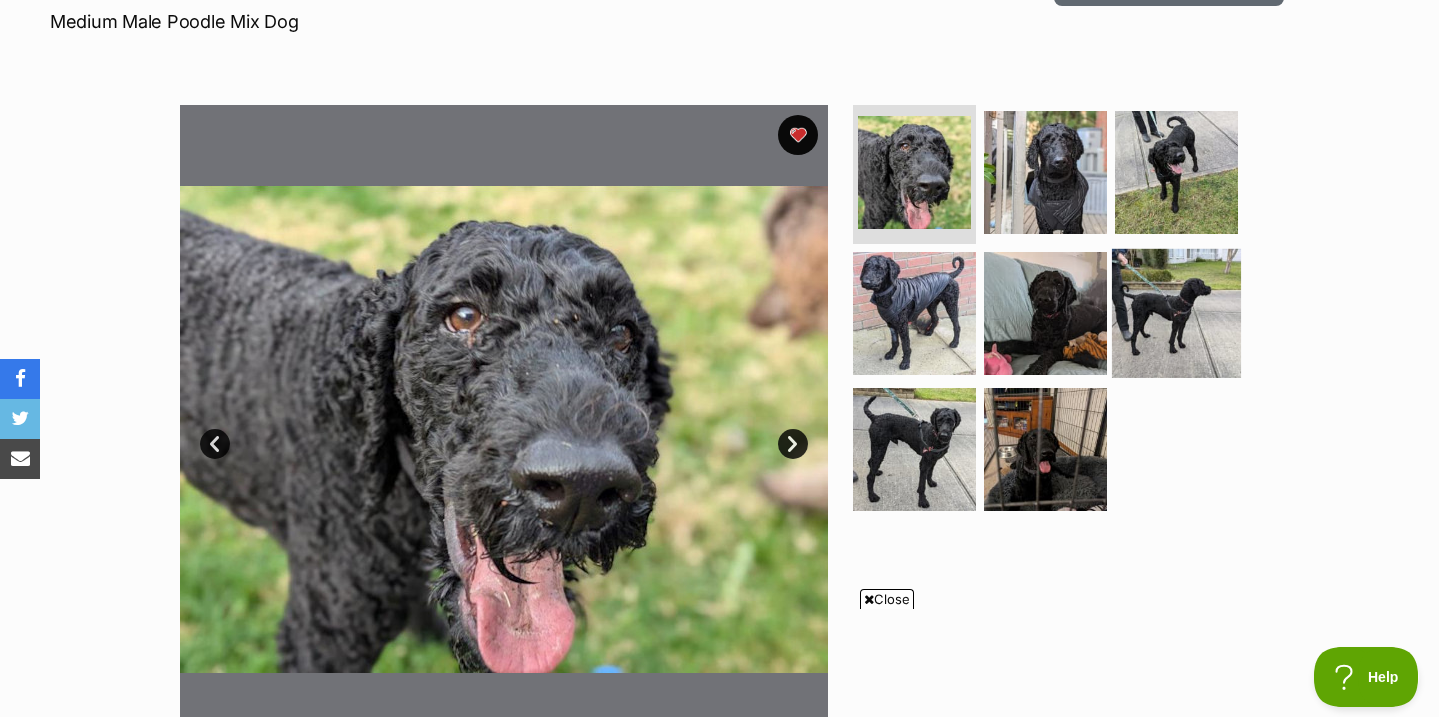 click at bounding box center (1176, 313) 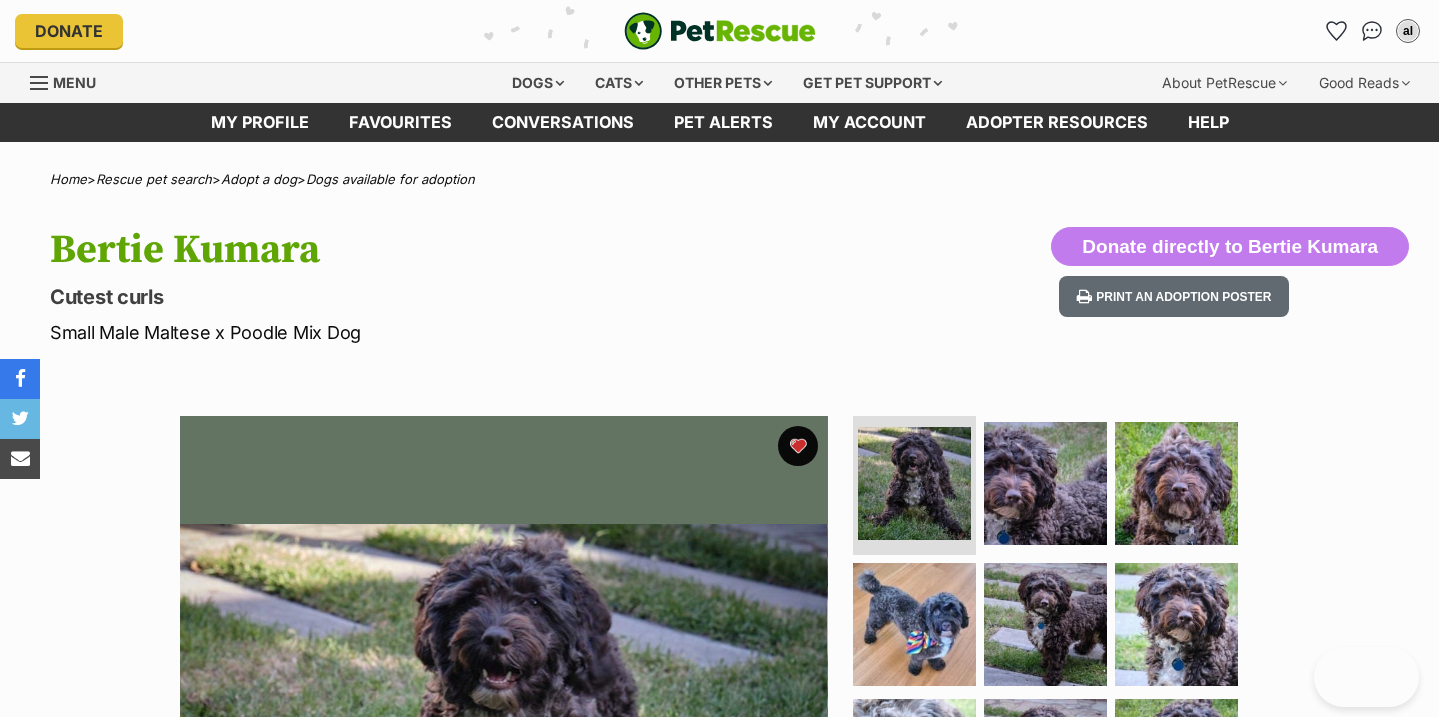 scroll, scrollTop: 0, scrollLeft: 0, axis: both 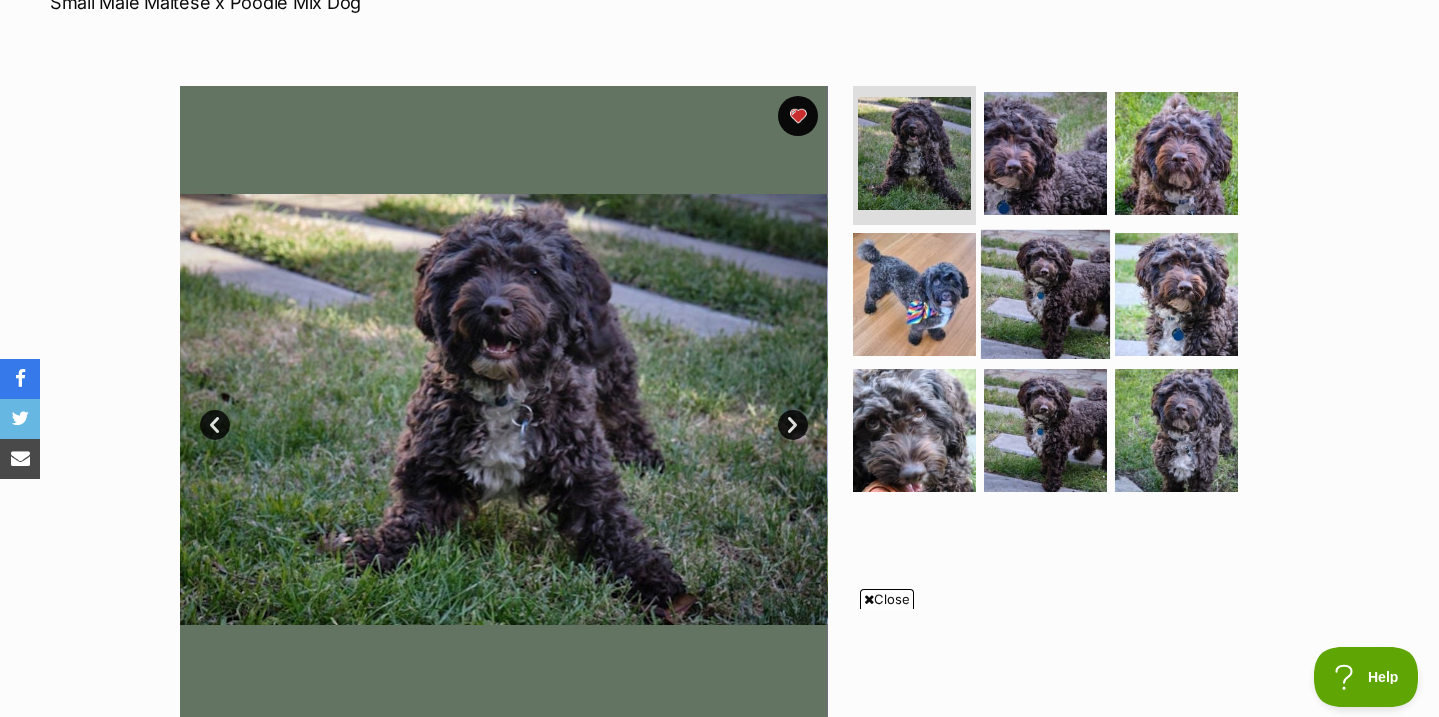 click at bounding box center (1045, 294) 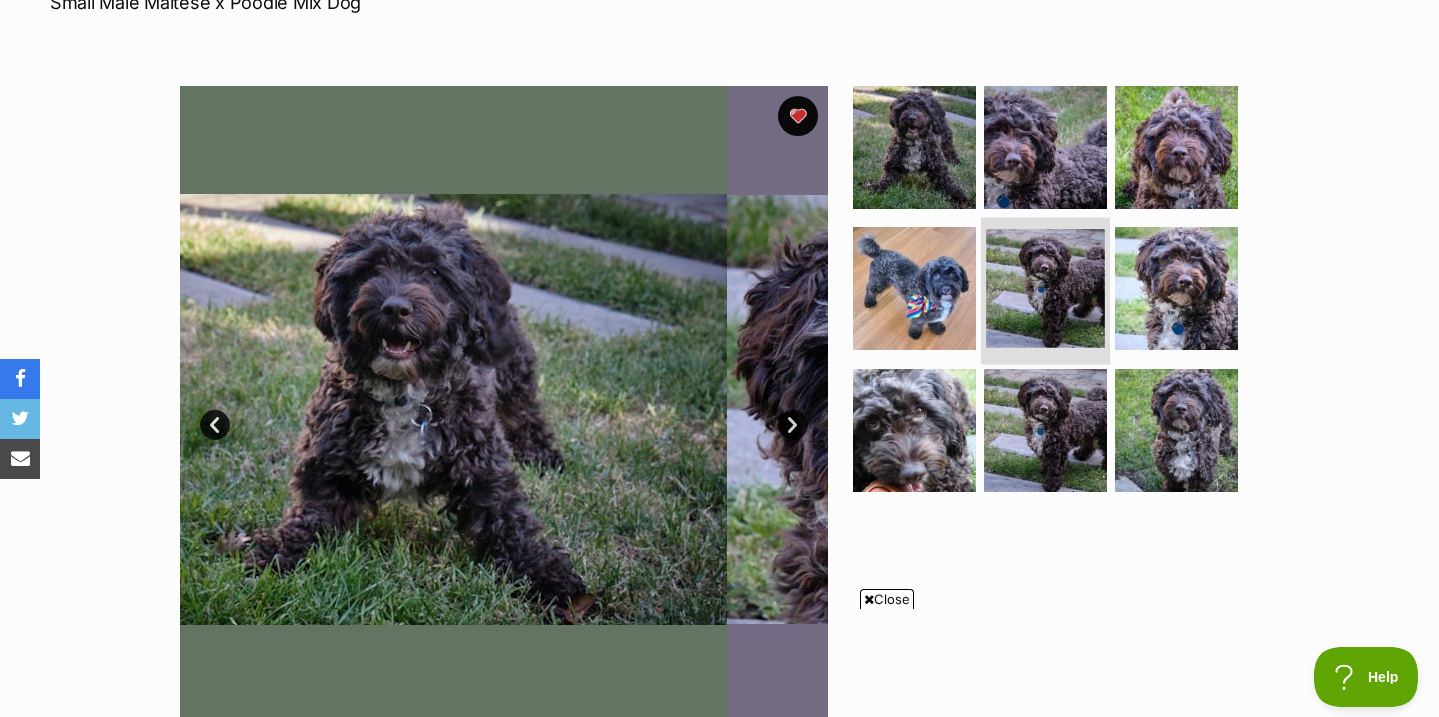 scroll, scrollTop: 0, scrollLeft: 0, axis: both 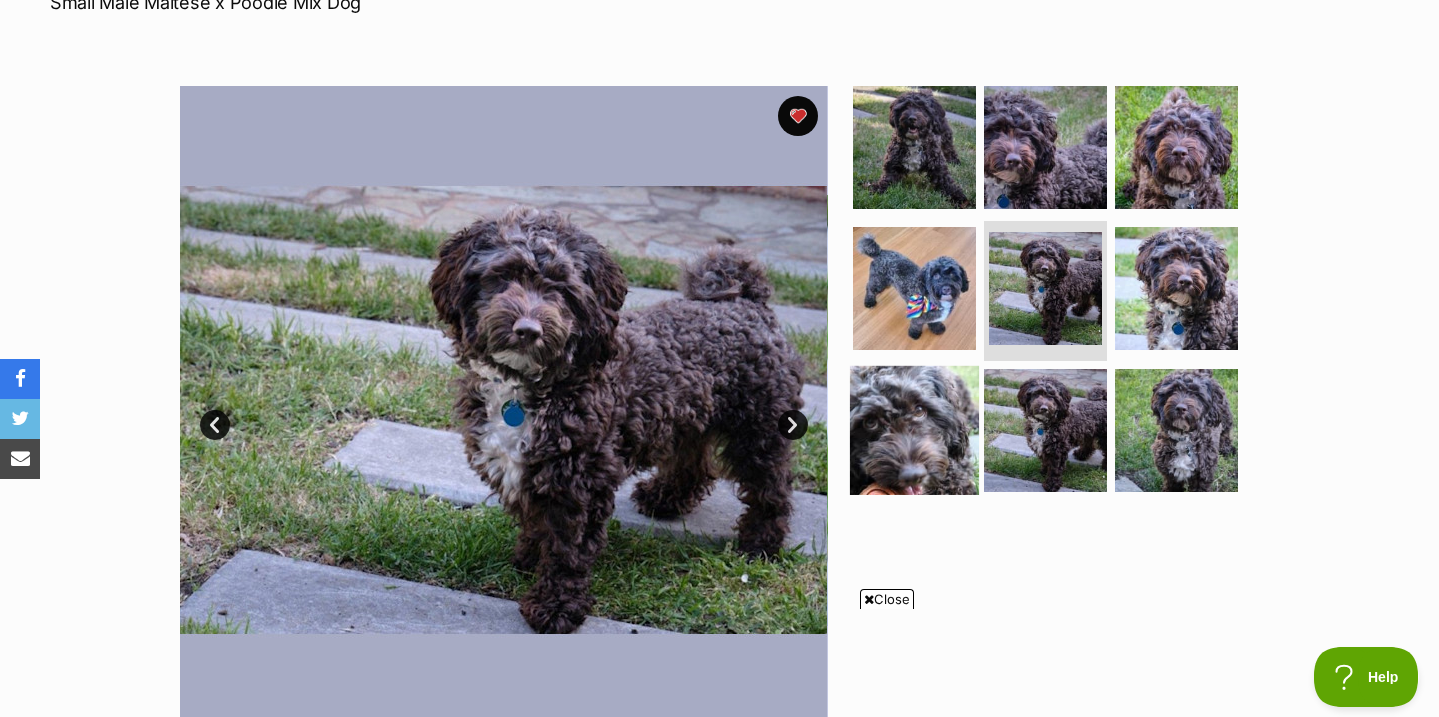 click at bounding box center [914, 430] 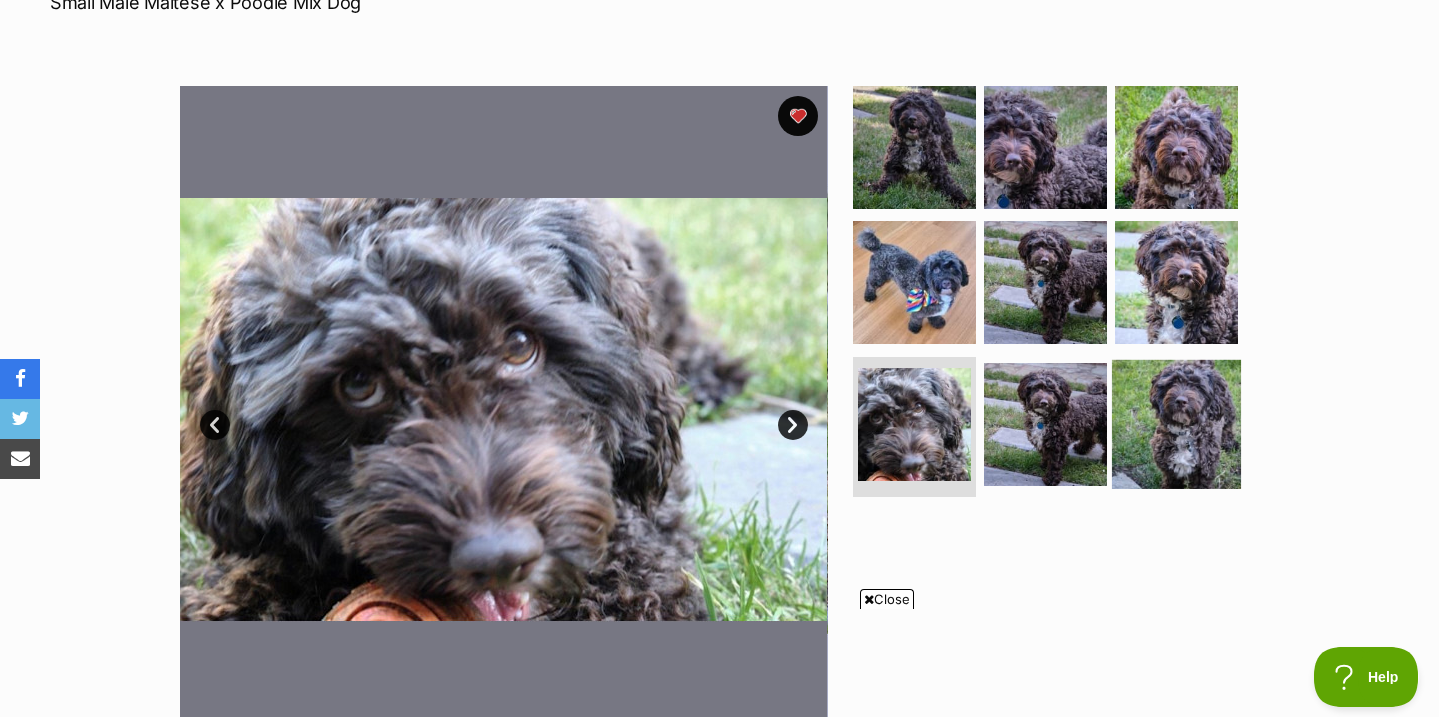 click at bounding box center [1176, 424] 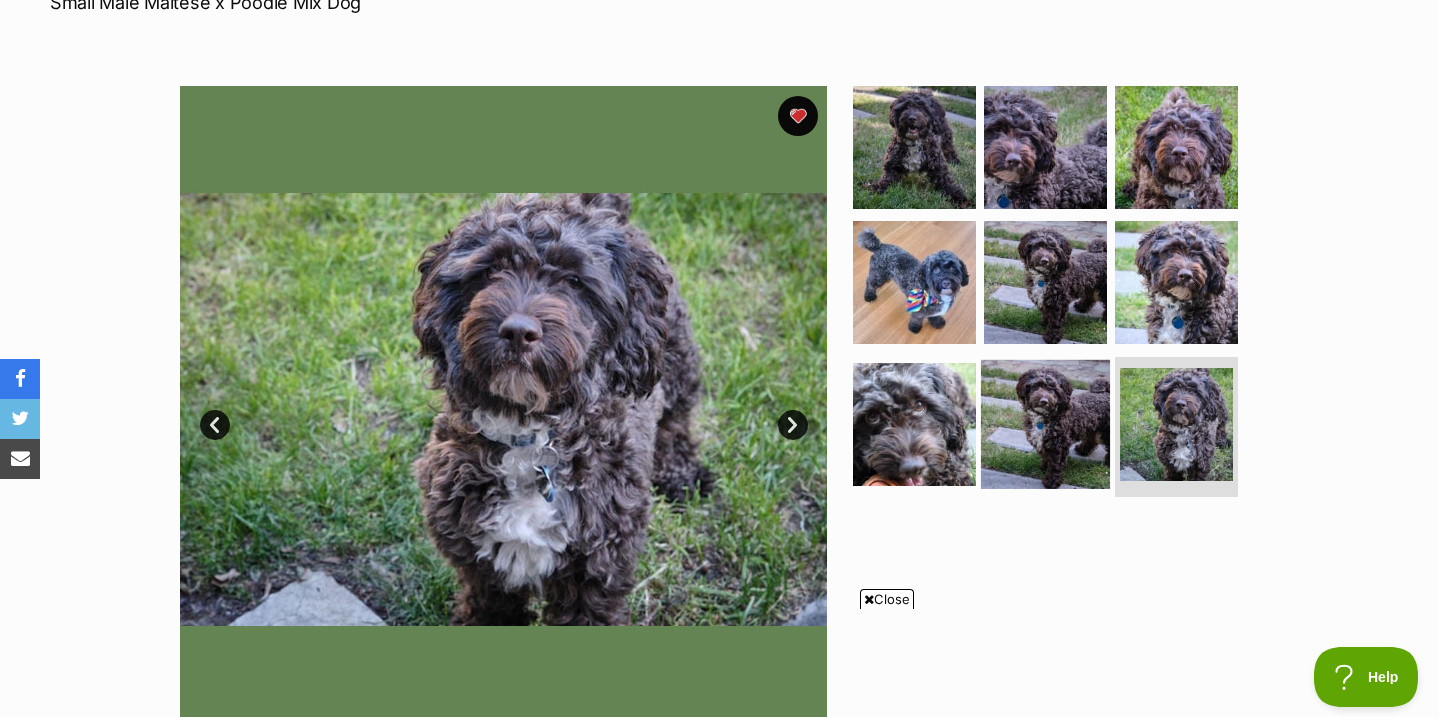click at bounding box center [1045, 424] 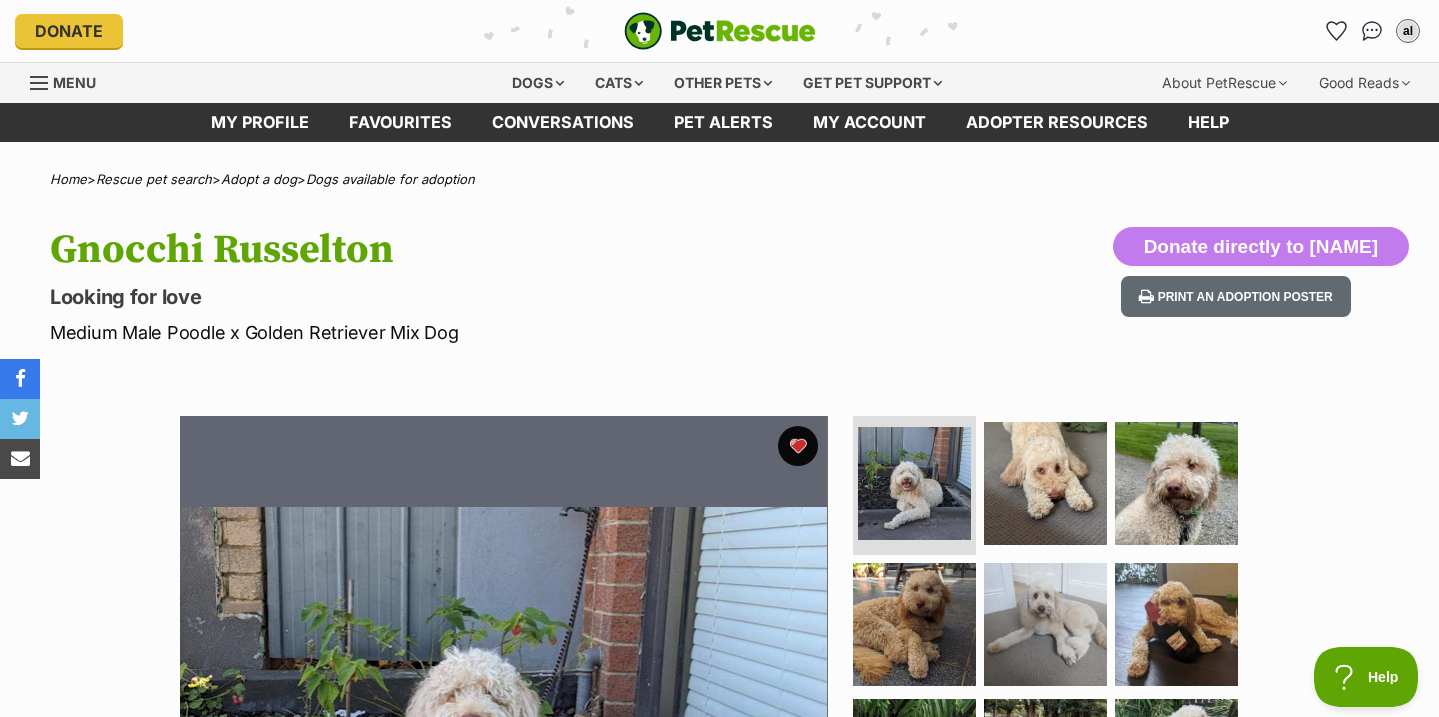 scroll, scrollTop: 0, scrollLeft: 0, axis: both 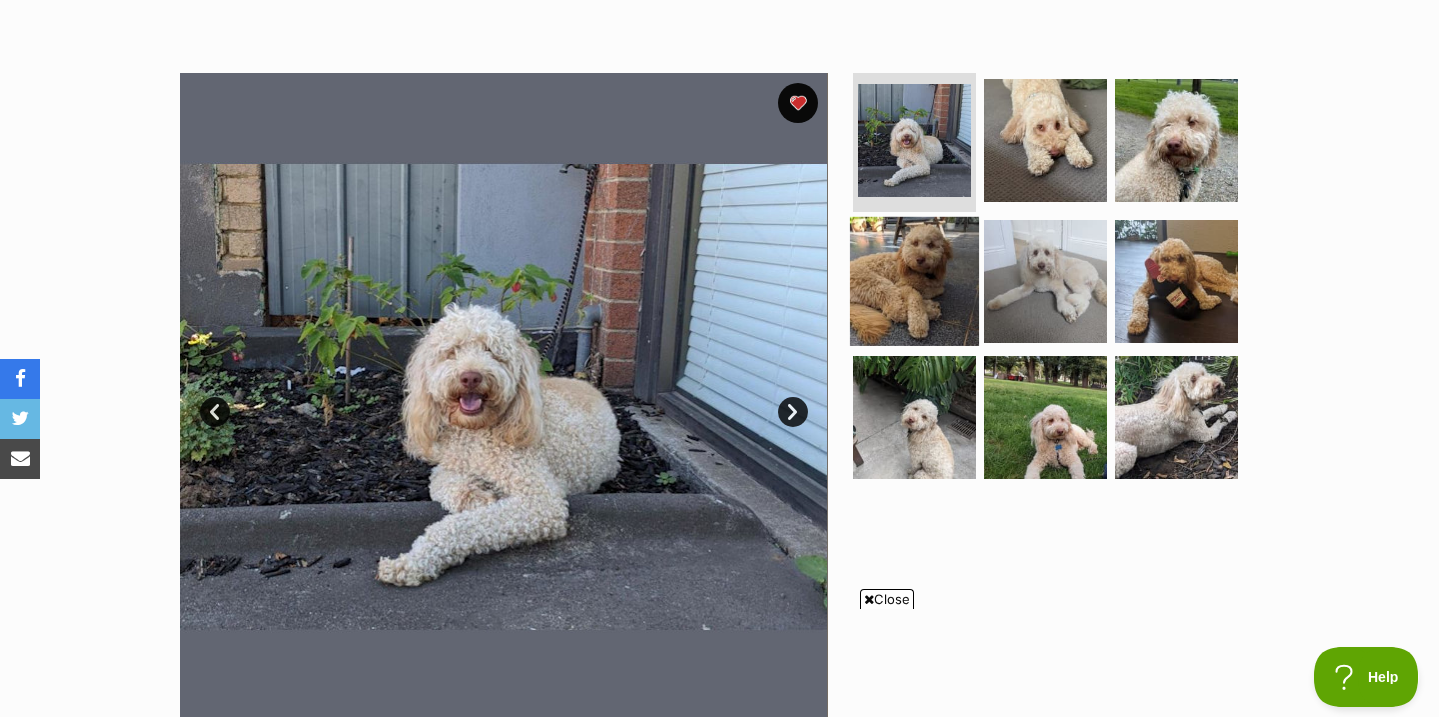click at bounding box center (914, 281) 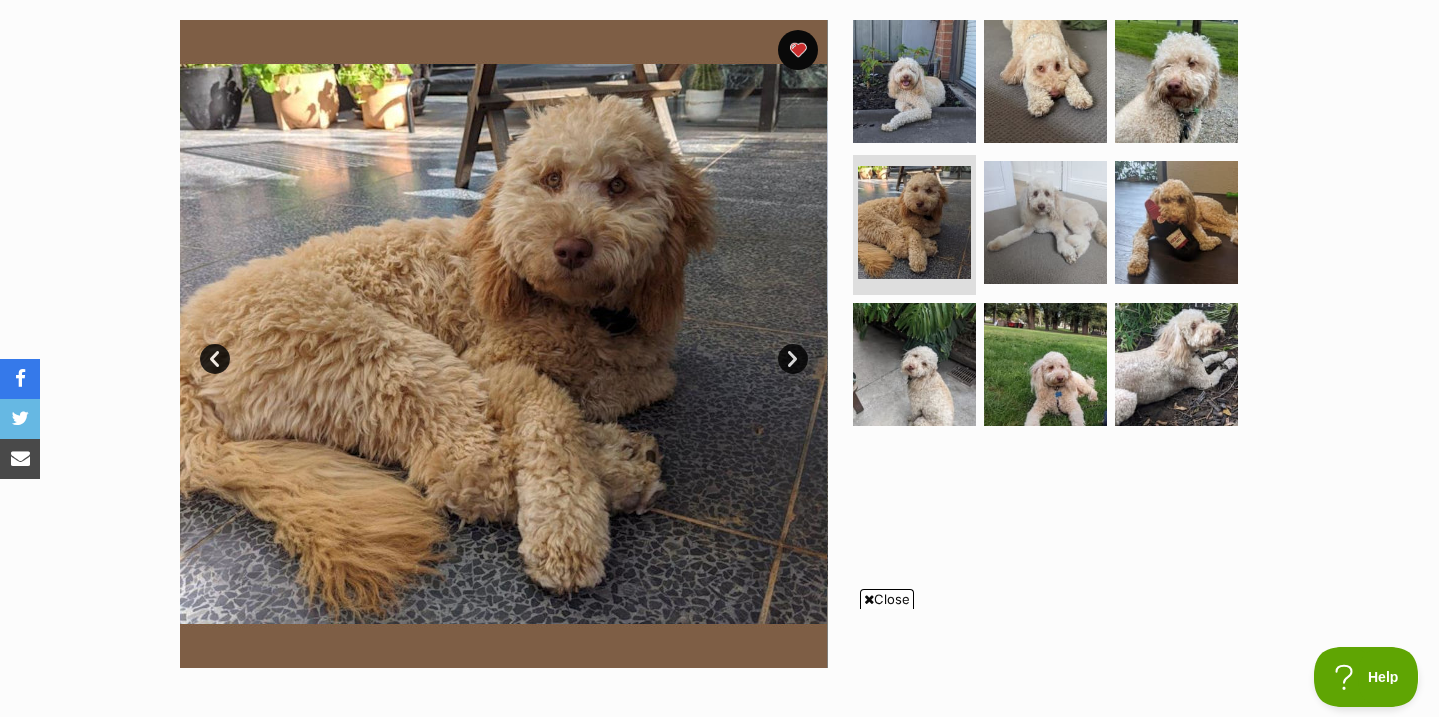 scroll, scrollTop: 399, scrollLeft: 0, axis: vertical 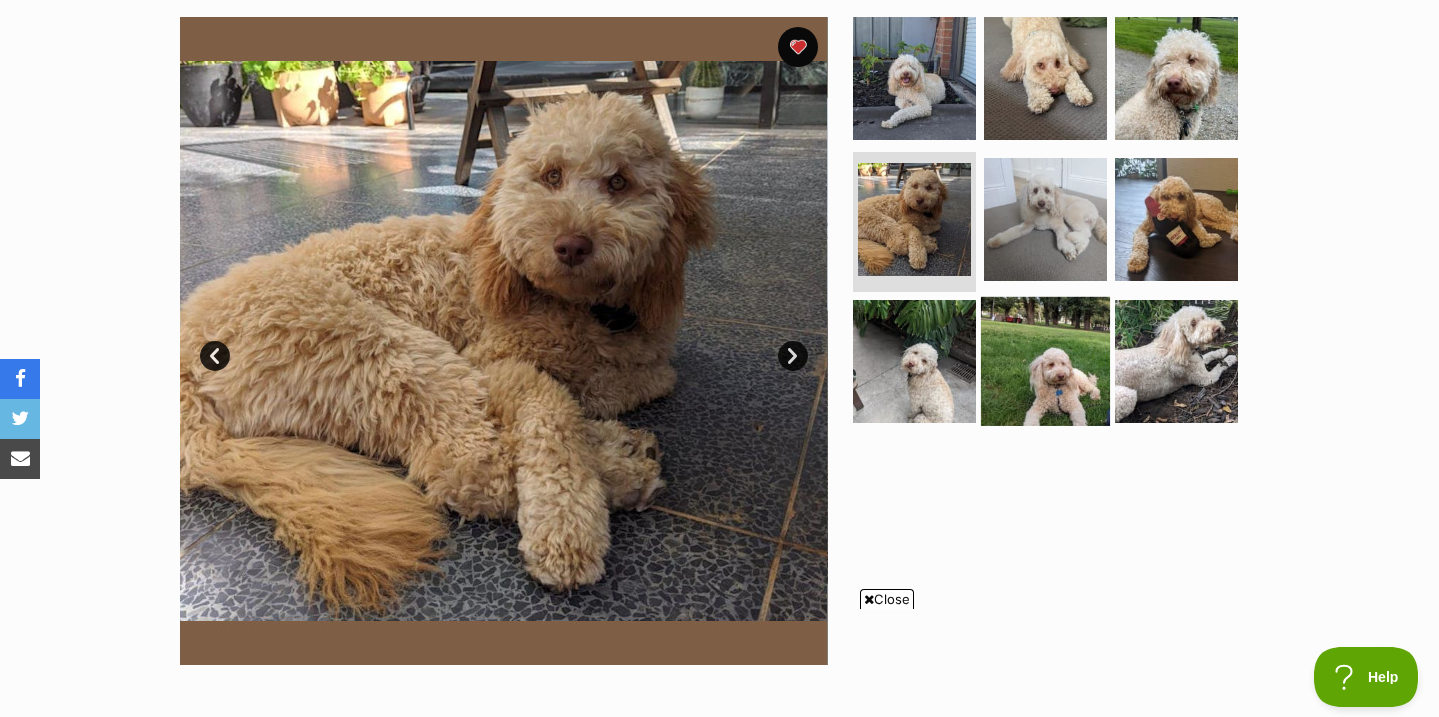 click at bounding box center (1045, 361) 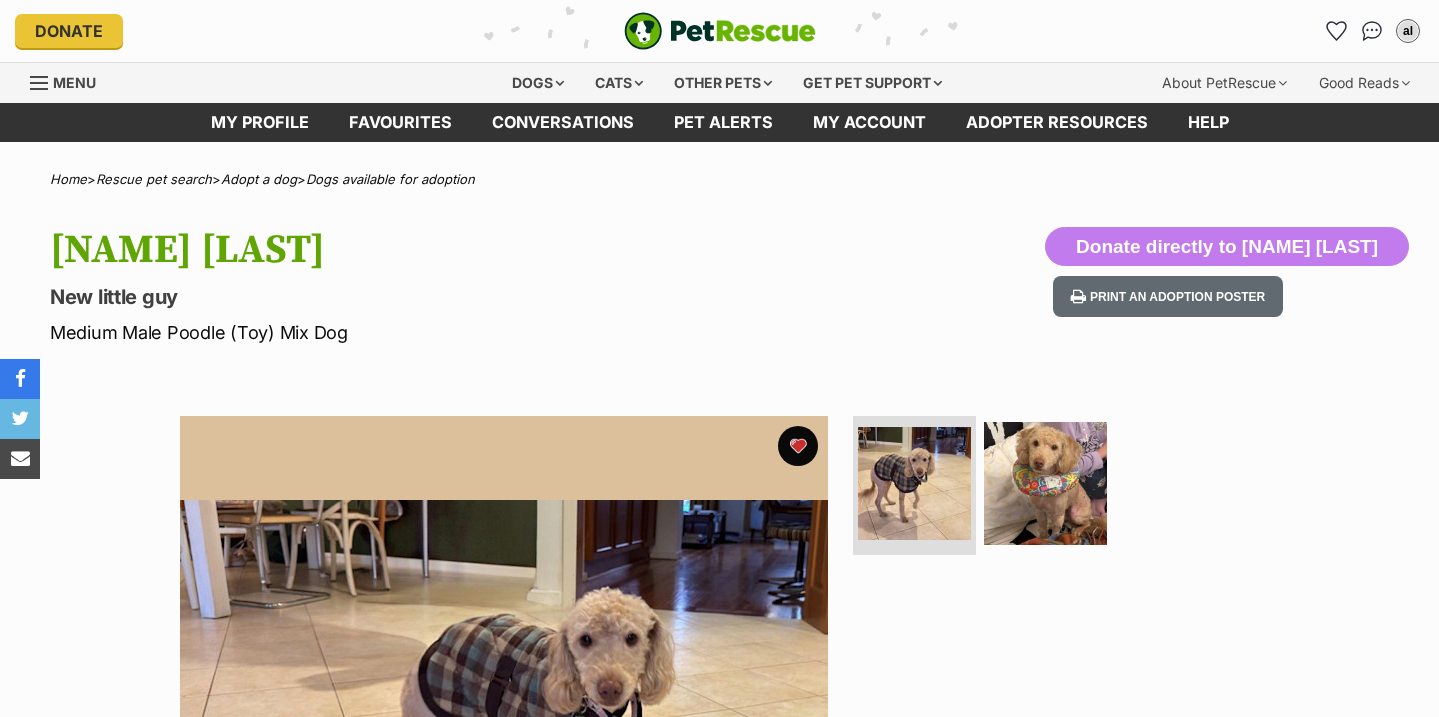 scroll, scrollTop: 0, scrollLeft: 0, axis: both 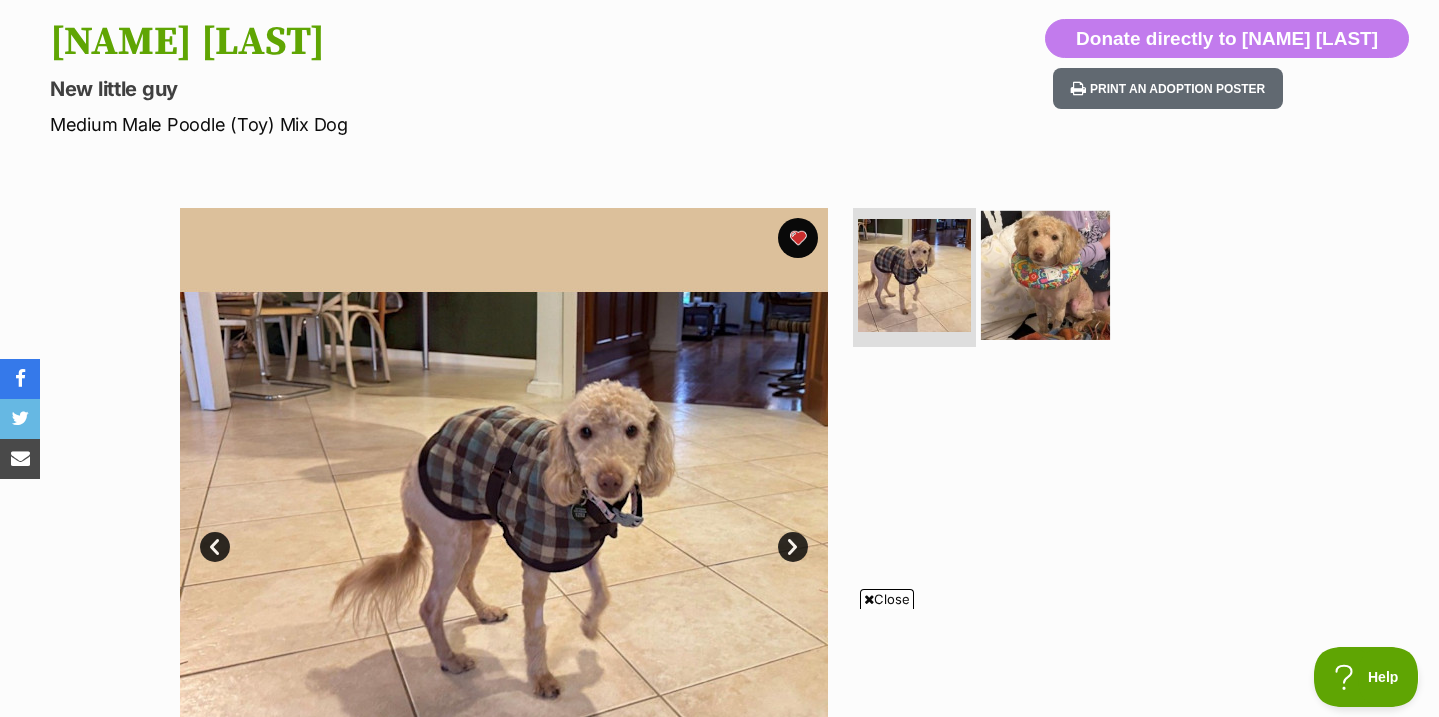 click at bounding box center [1045, 274] 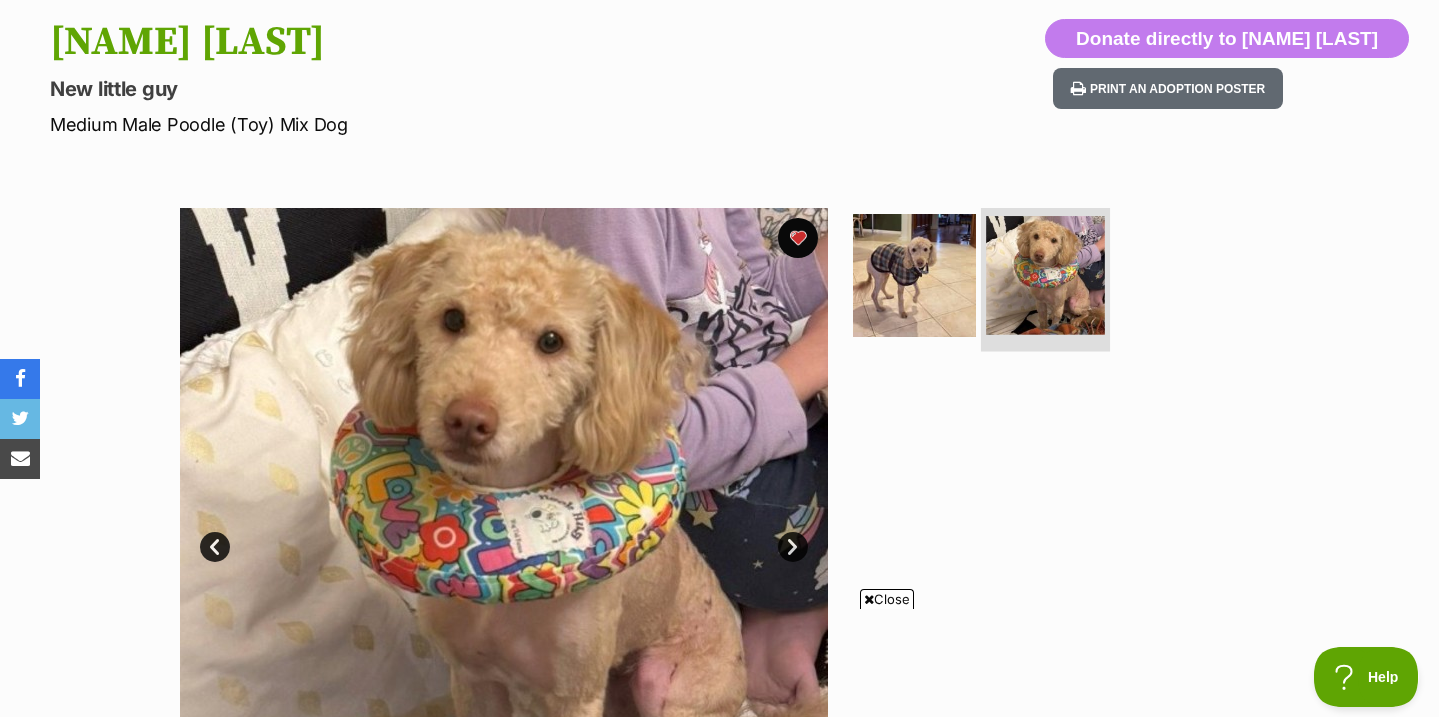 scroll, scrollTop: 286, scrollLeft: 0, axis: vertical 